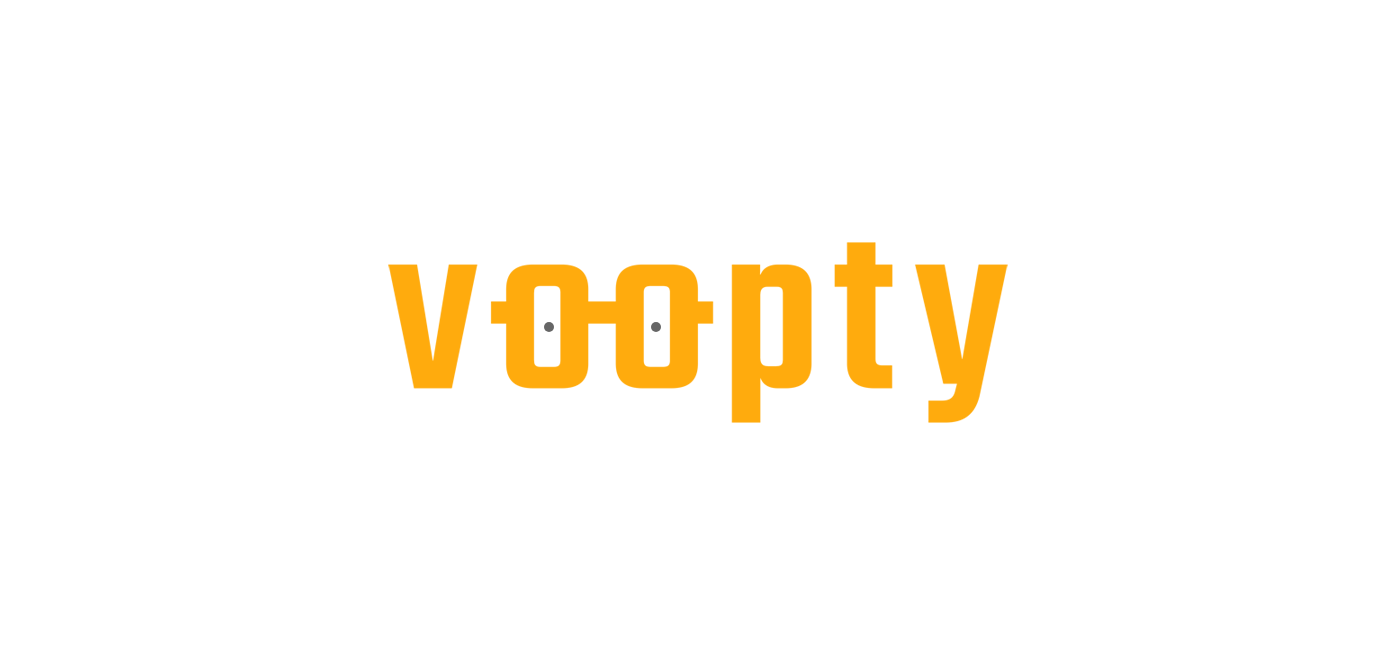 scroll, scrollTop: 0, scrollLeft: 0, axis: both 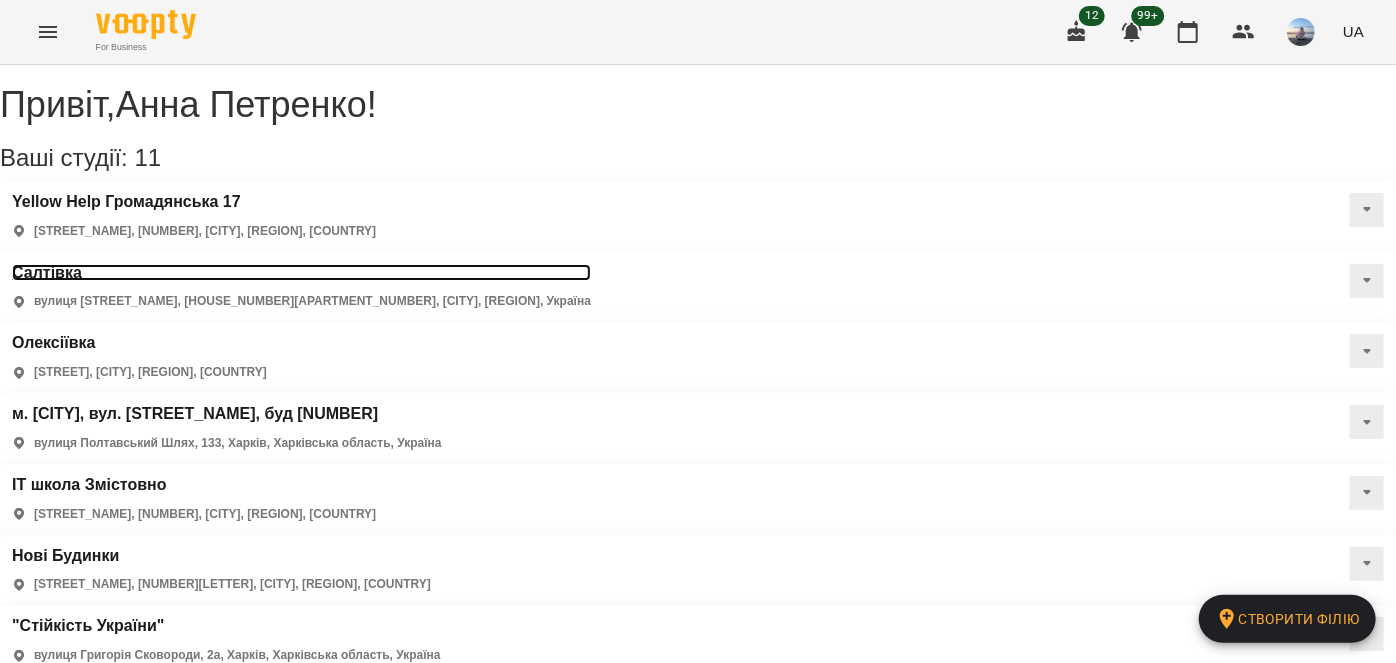 click on "Салтівка" at bounding box center (301, 273) 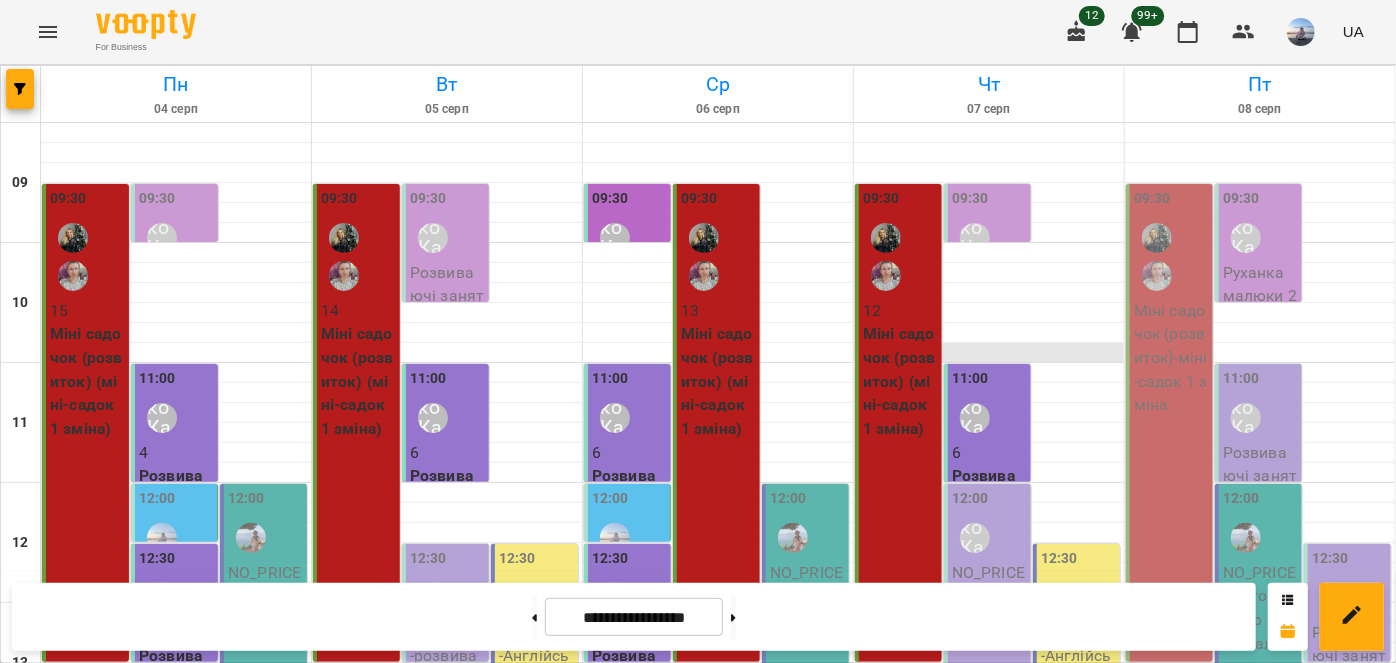 scroll, scrollTop: 629, scrollLeft: 0, axis: vertical 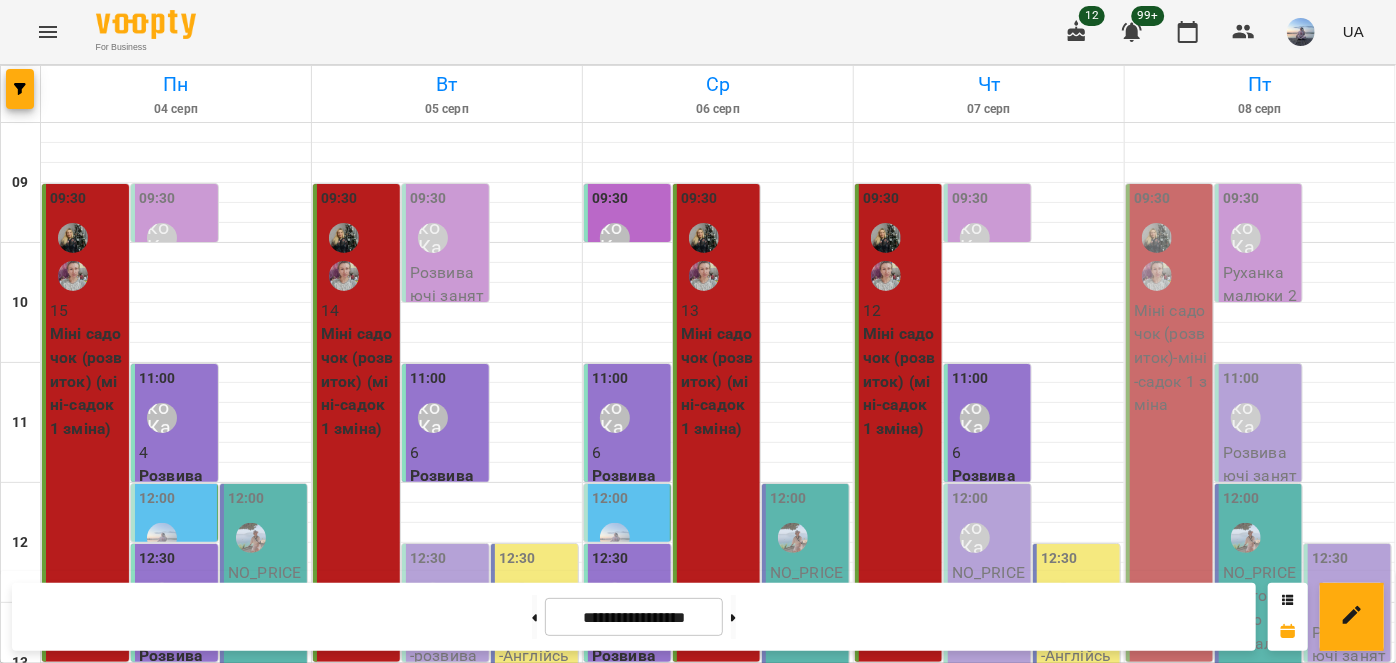 click on "14:00 Міні садочок (розвиток) - міні-садок 2 зміна" at bounding box center [898, 963] 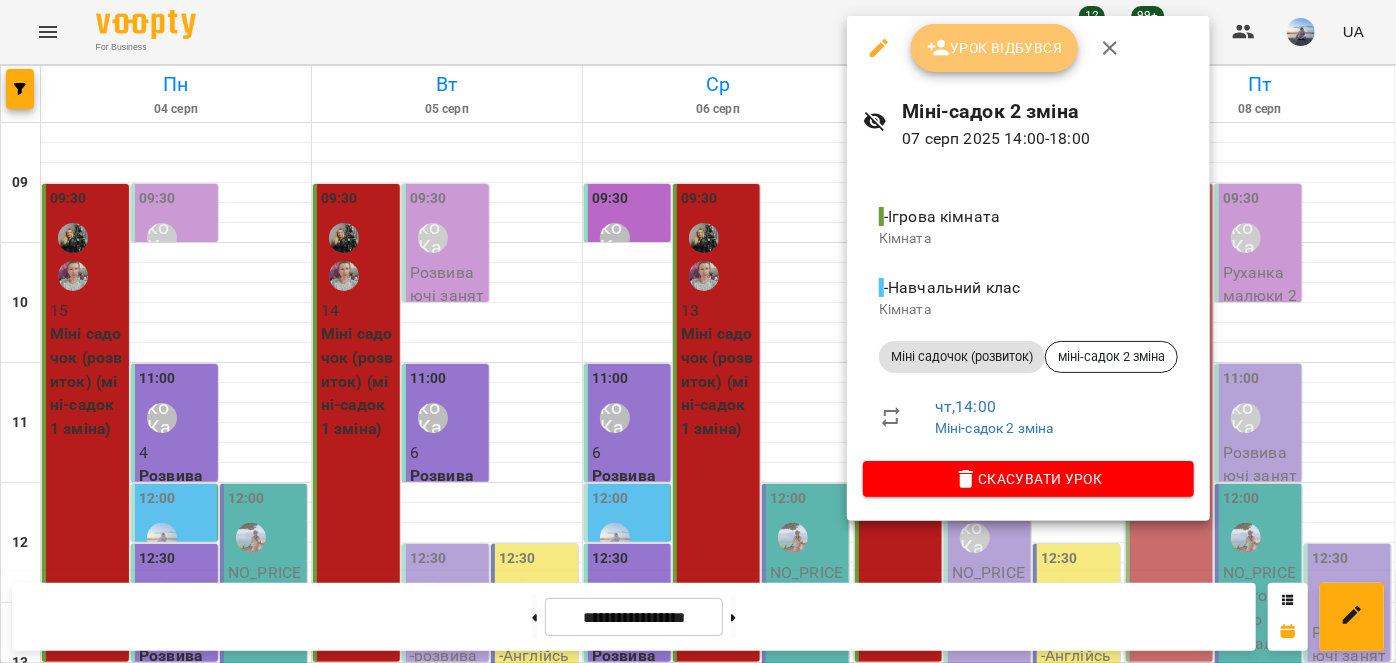 click on "Урок відбувся" at bounding box center [995, 48] 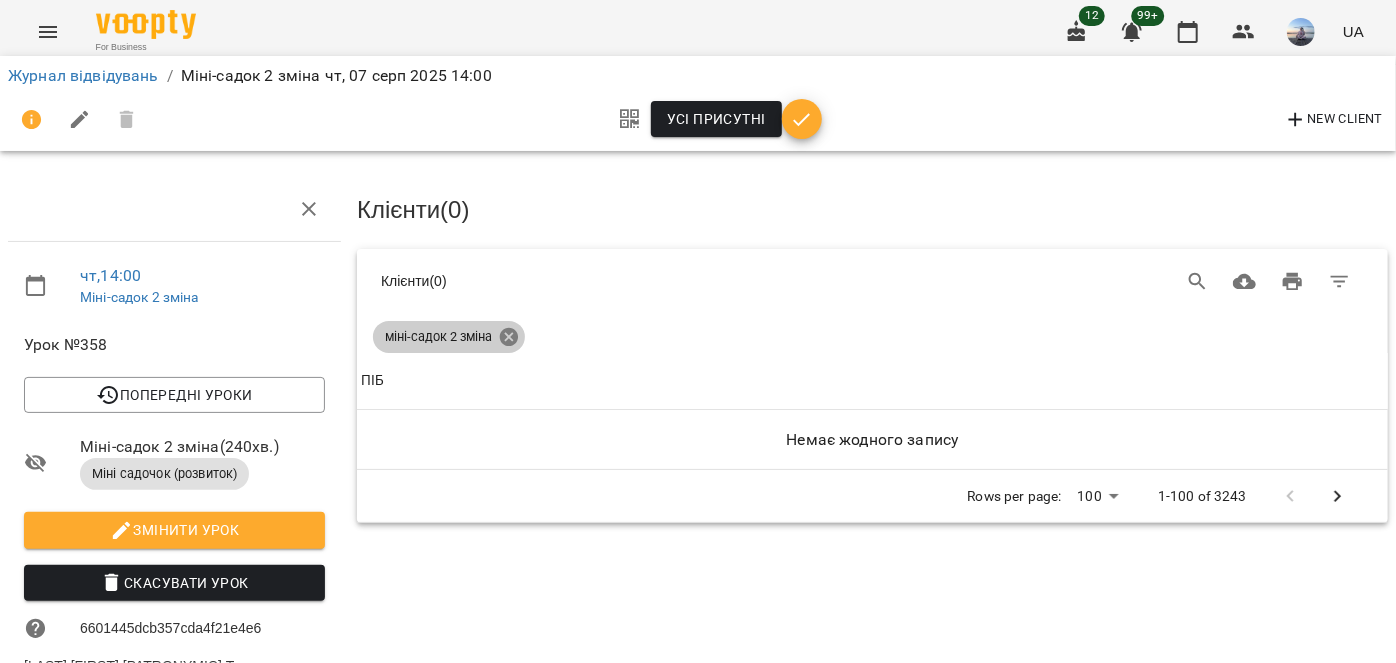 click 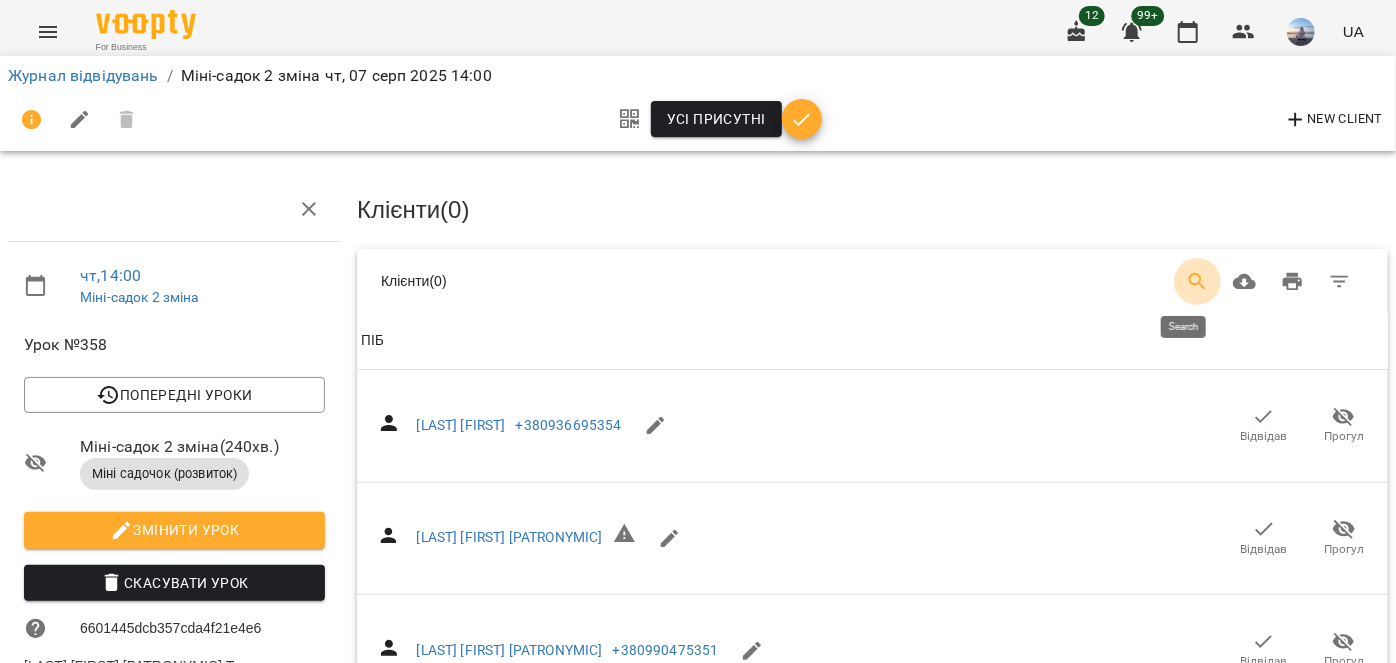 click 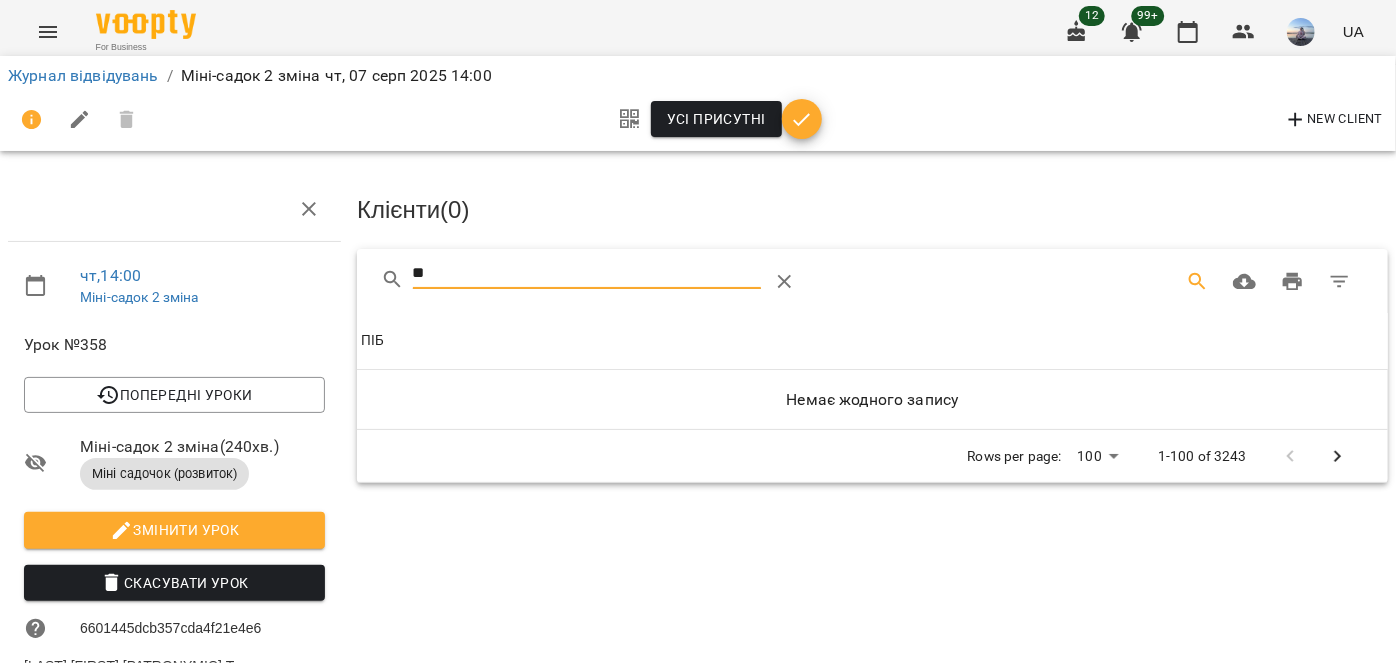 type on "*" 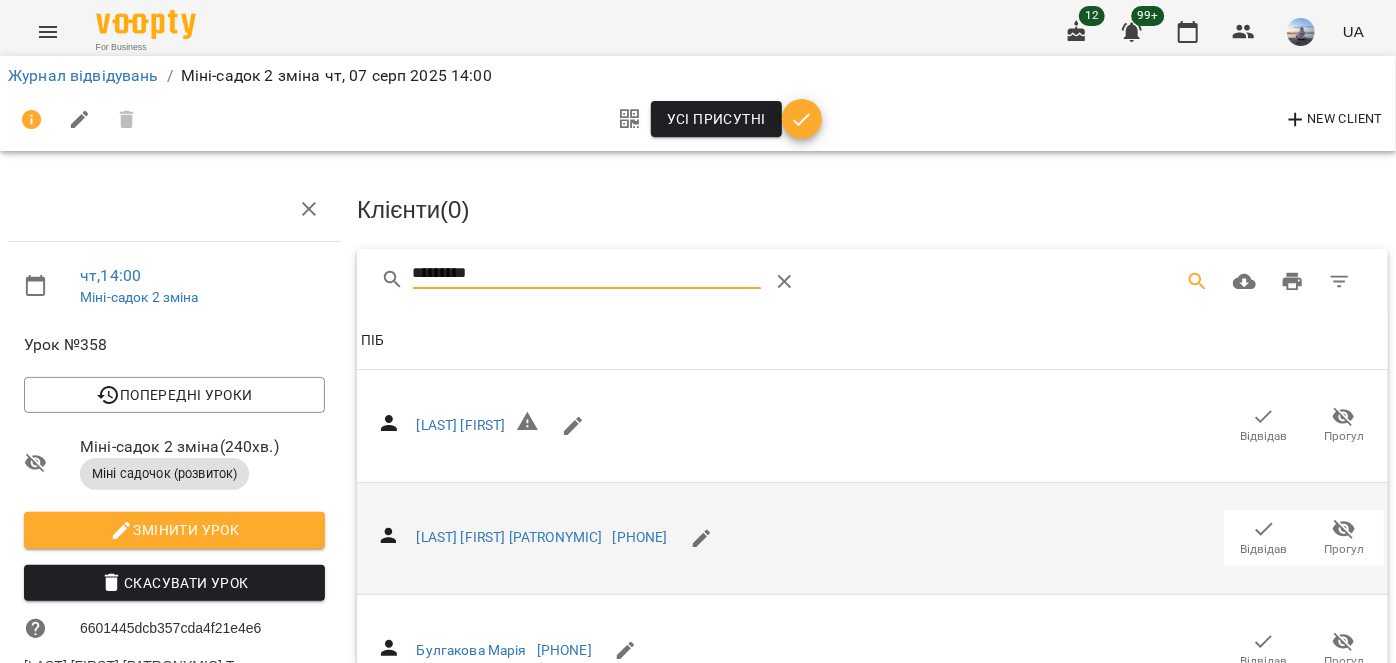 type on "*********" 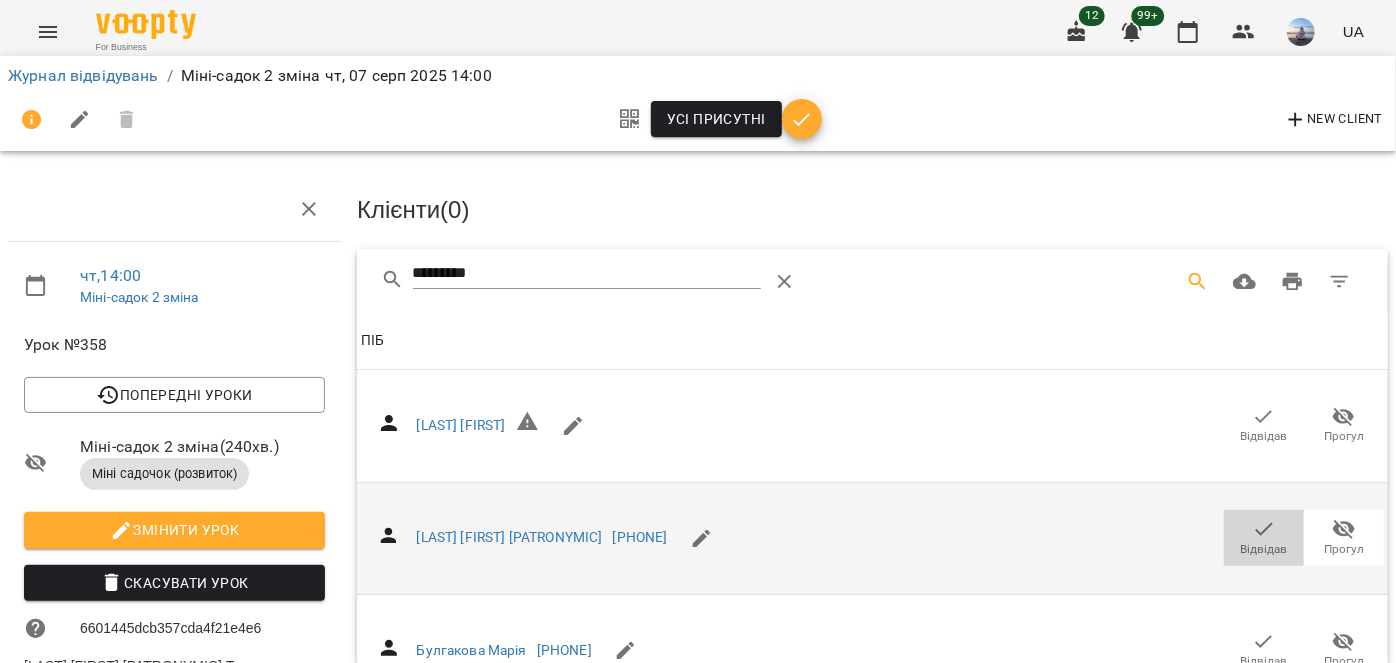 click on "Відвідав" at bounding box center [1264, 537] 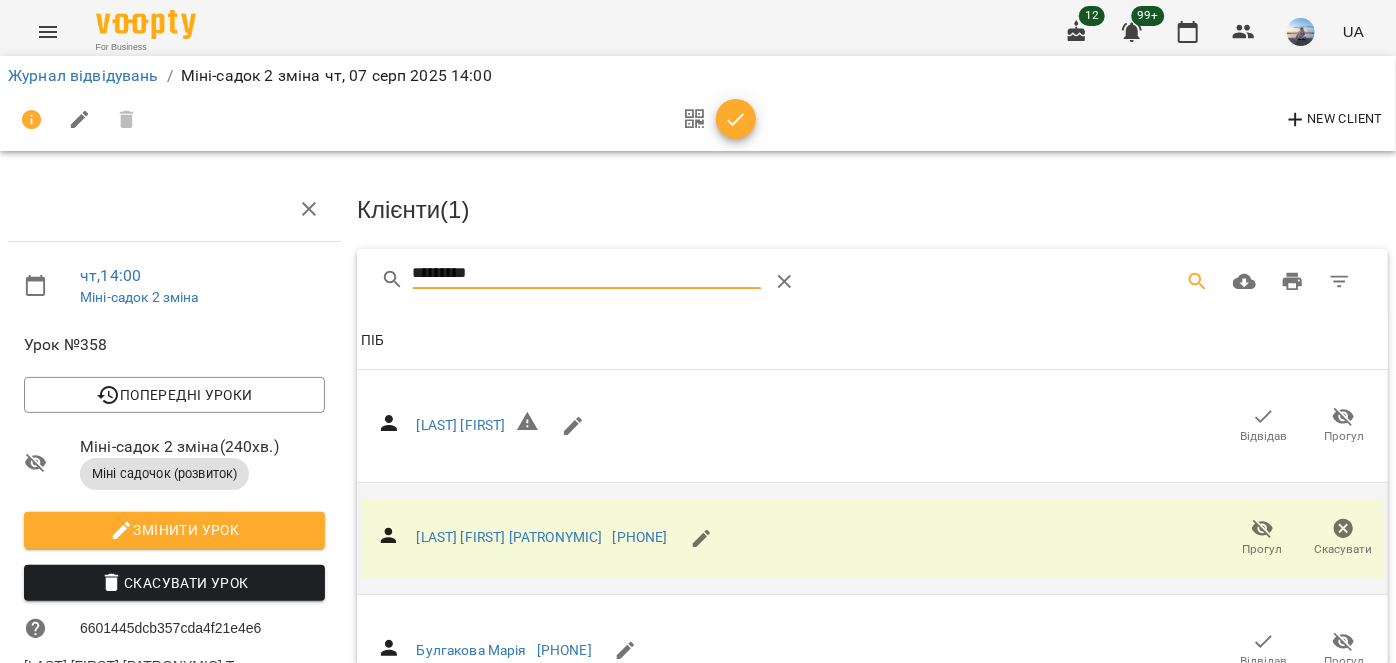drag, startPoint x: 524, startPoint y: 262, endPoint x: 364, endPoint y: 268, distance: 160.11246 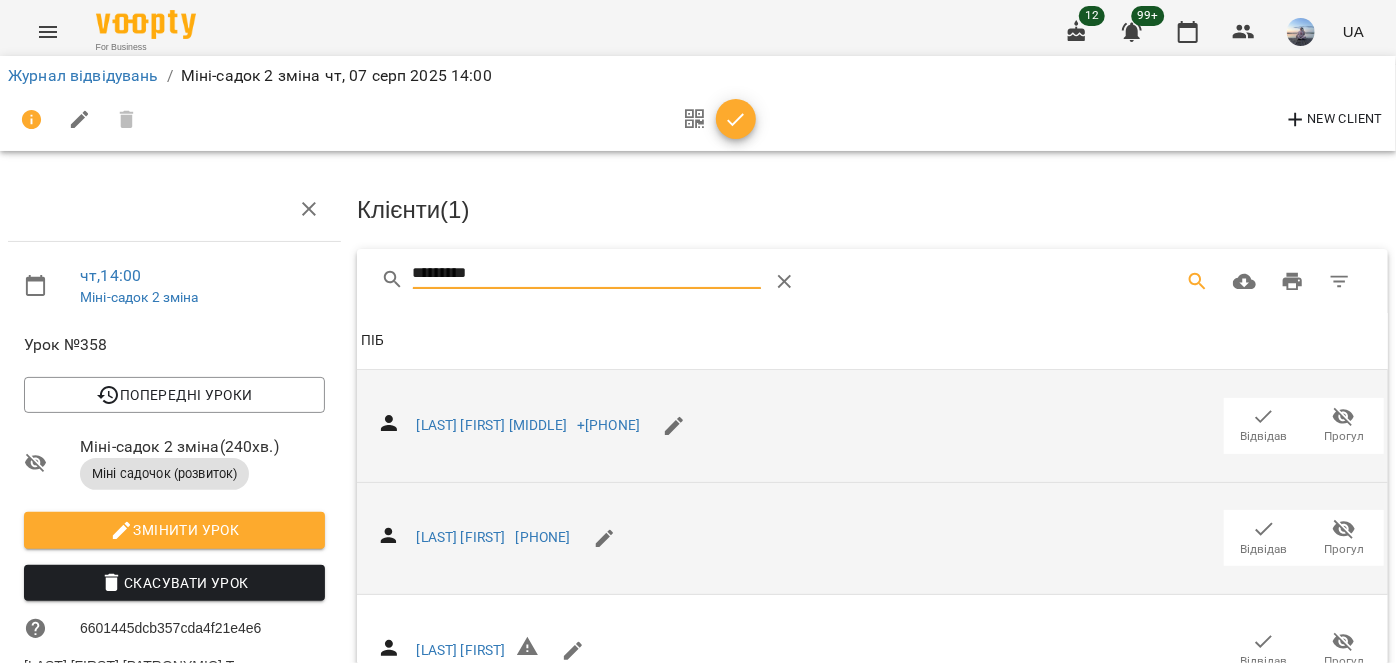 type on "********" 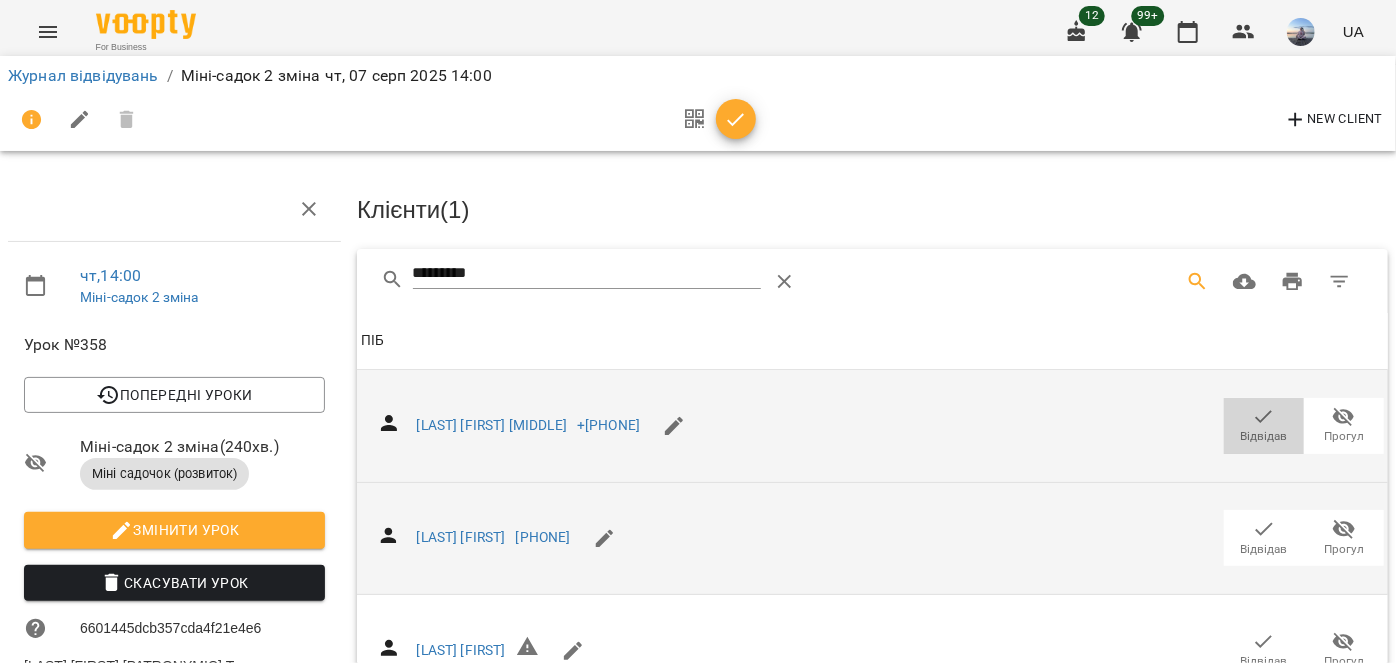 click on "Відвідав" at bounding box center (1264, 436) 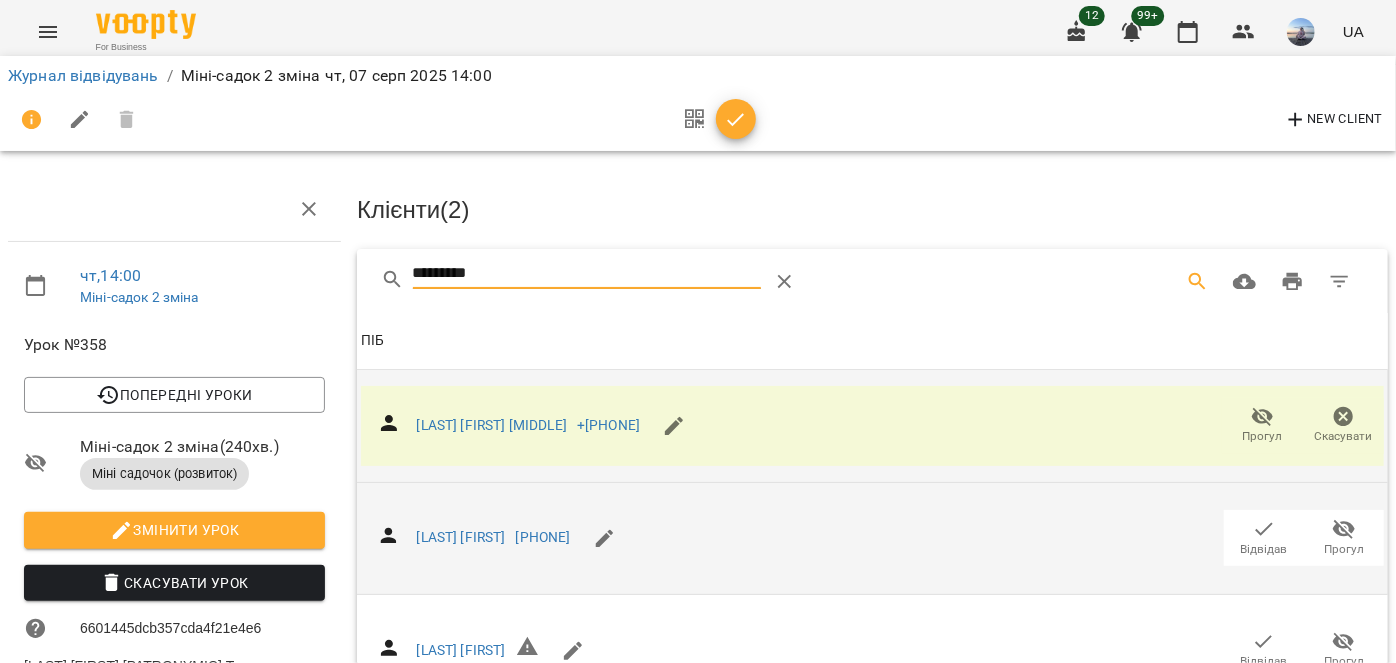 drag, startPoint x: 493, startPoint y: 285, endPoint x: 348, endPoint y: 287, distance: 145.0138 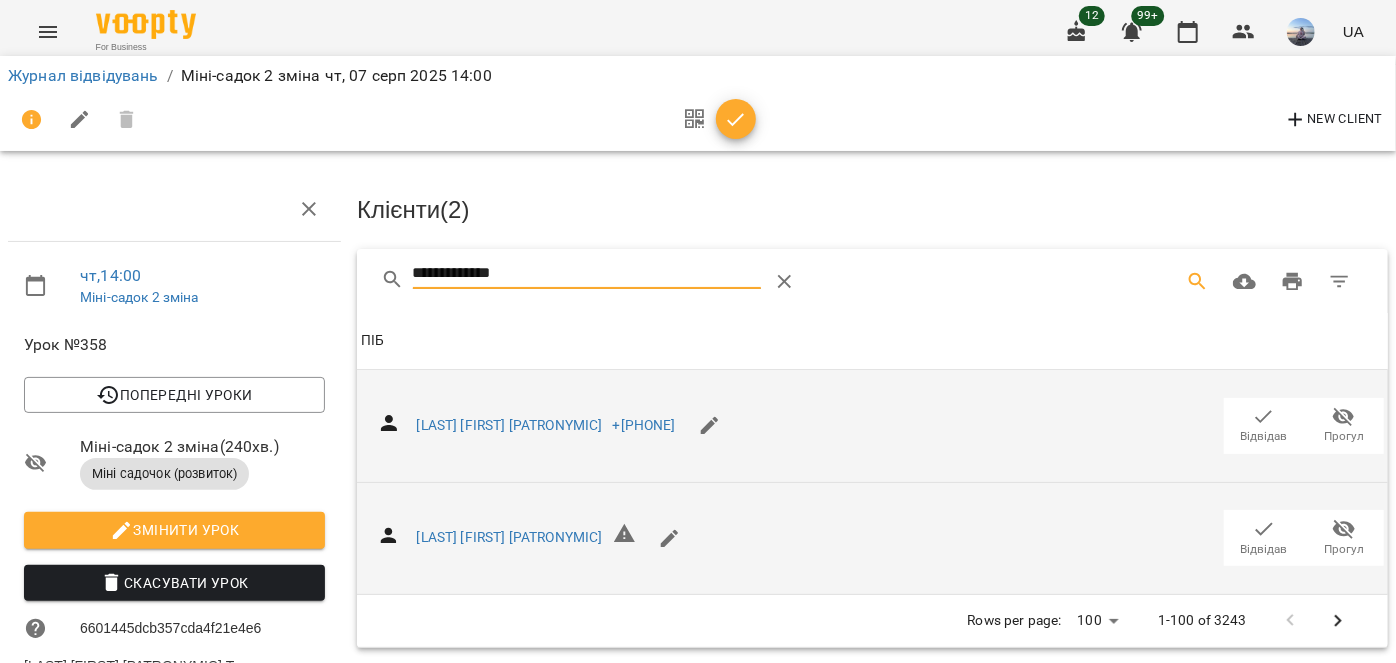 type on "**********" 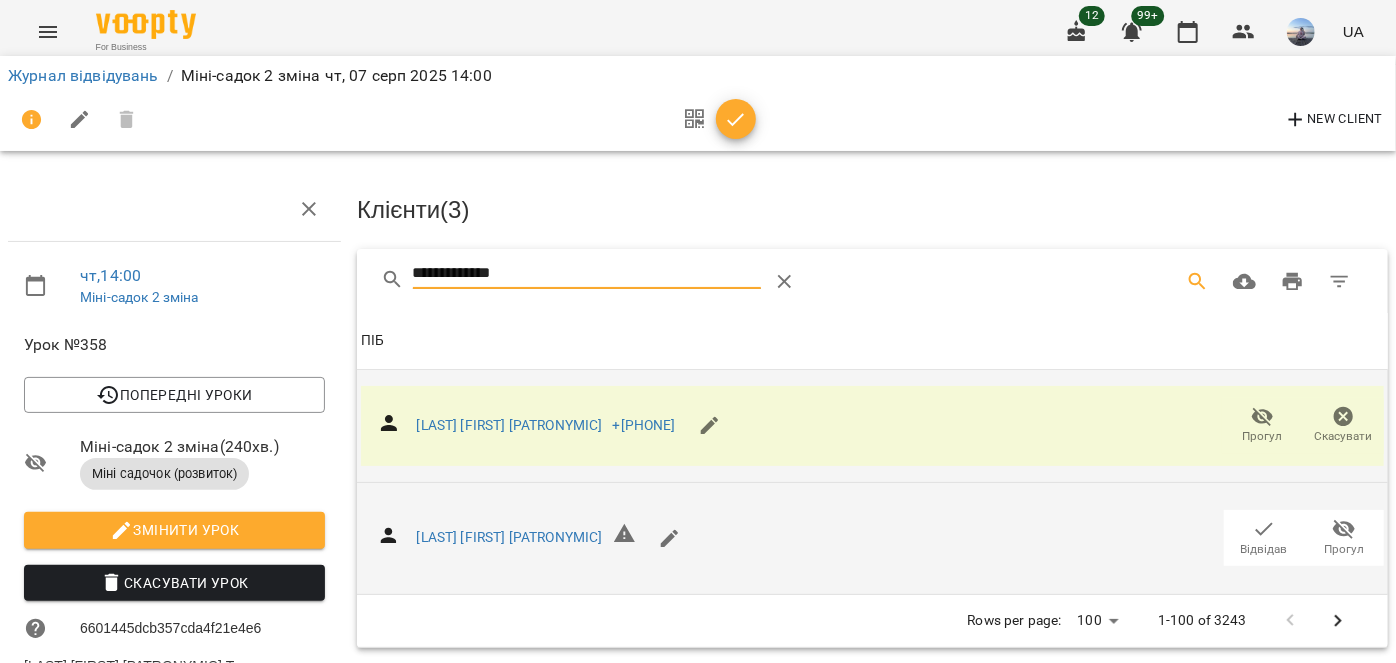 drag, startPoint x: 561, startPoint y: 270, endPoint x: 401, endPoint y: 286, distance: 160.798 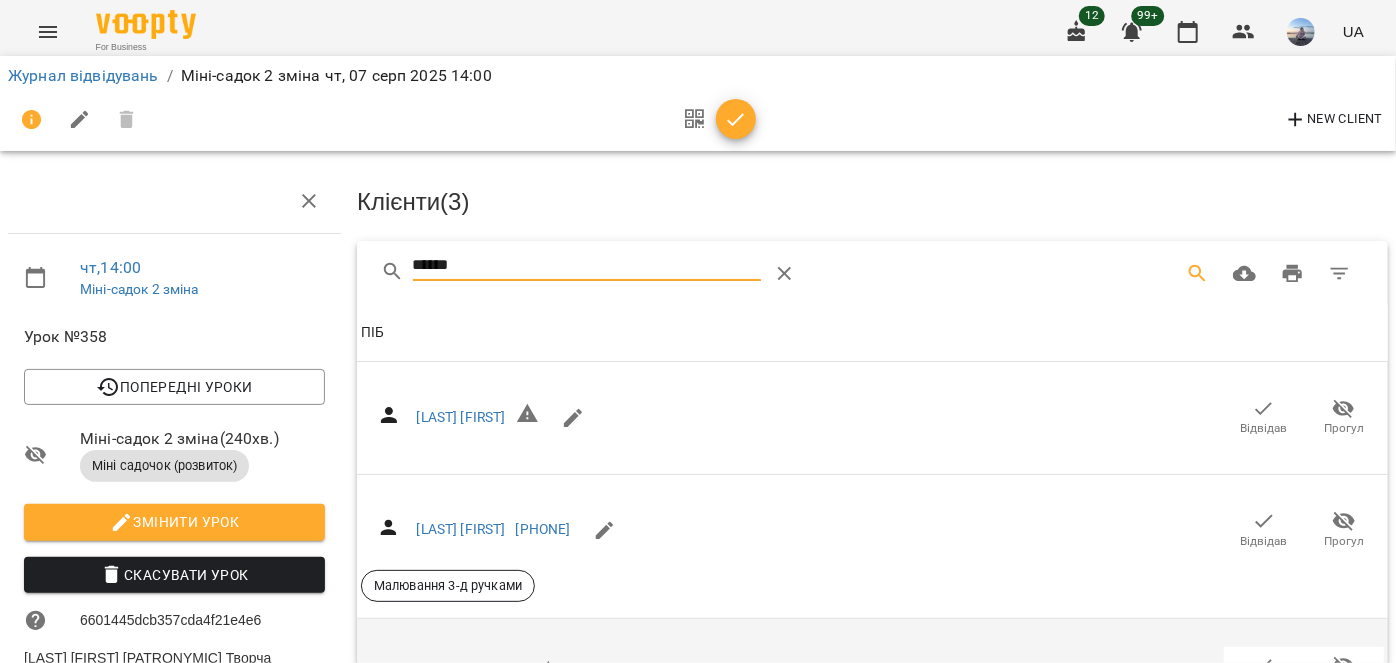 scroll, scrollTop: 0, scrollLeft: 0, axis: both 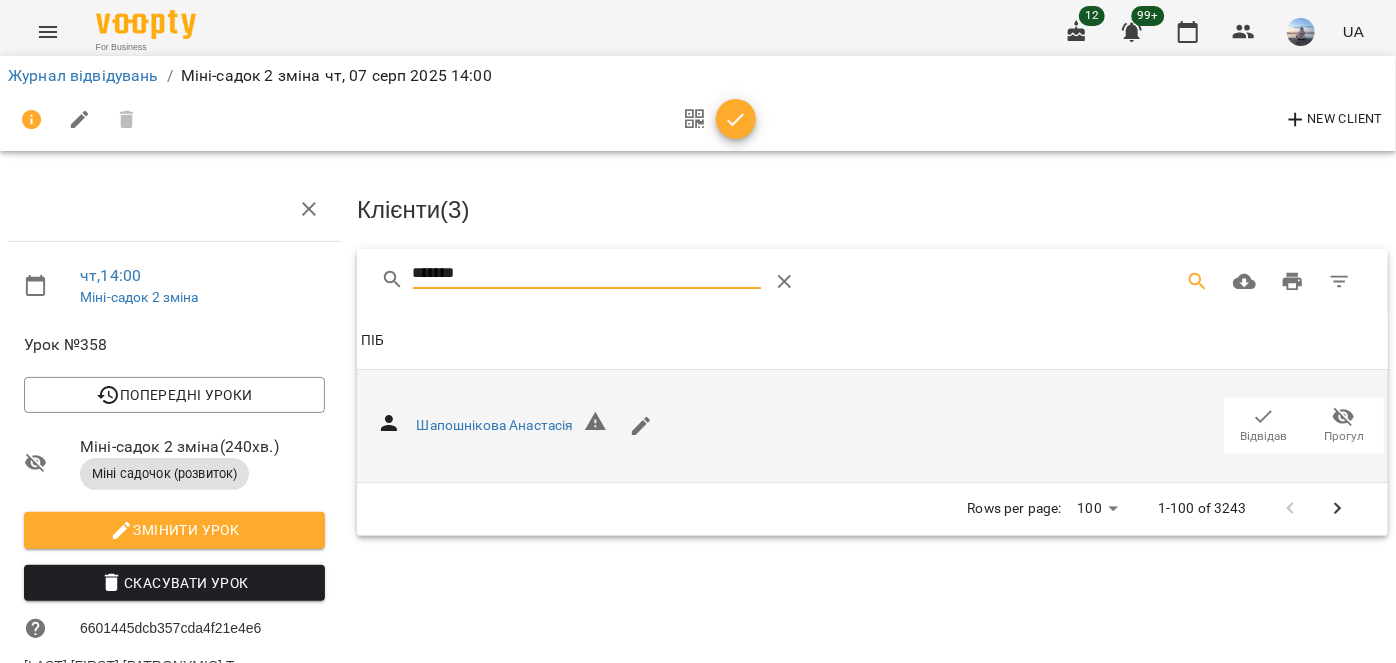 type on "*******" 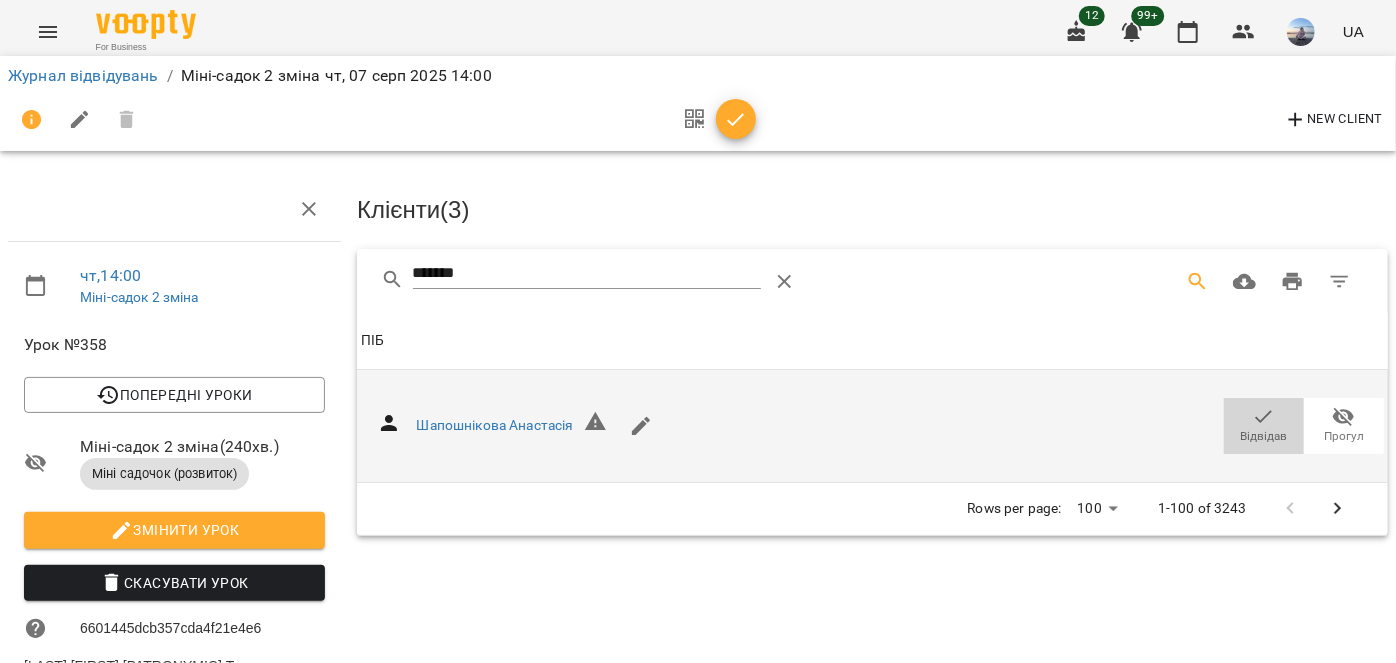 click 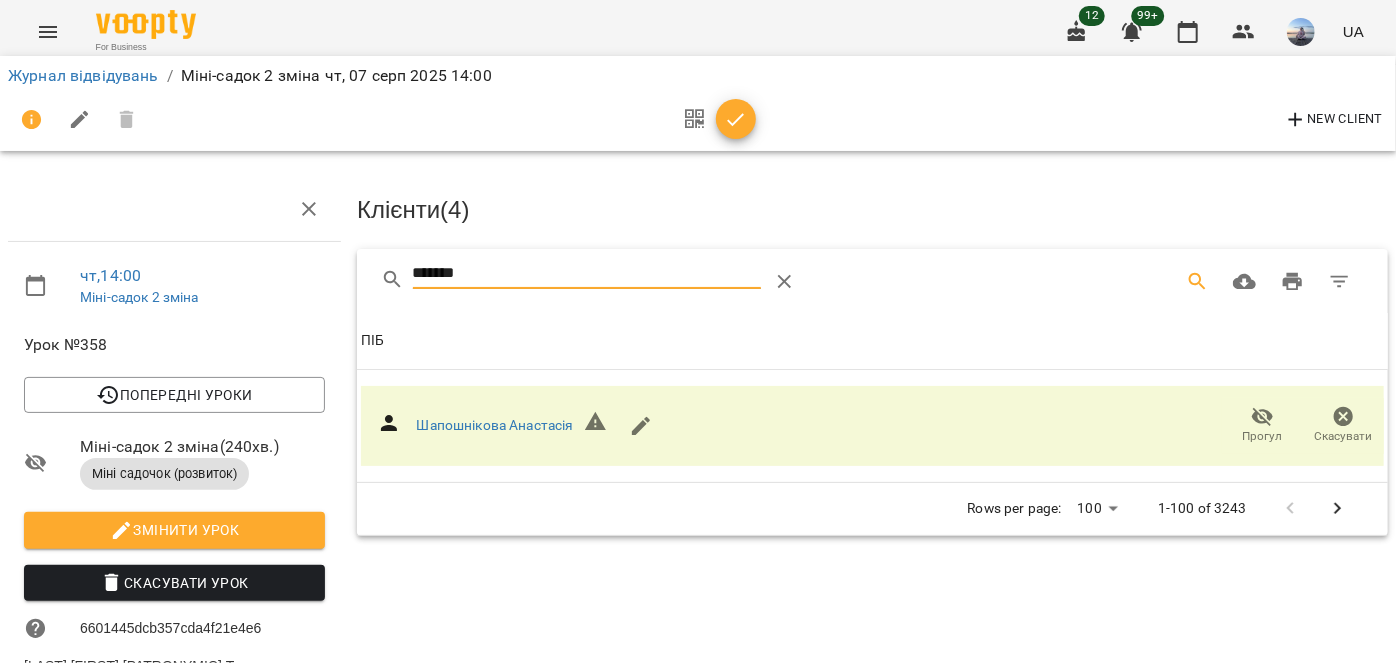 drag, startPoint x: 550, startPoint y: 272, endPoint x: 365, endPoint y: 288, distance: 185.6906 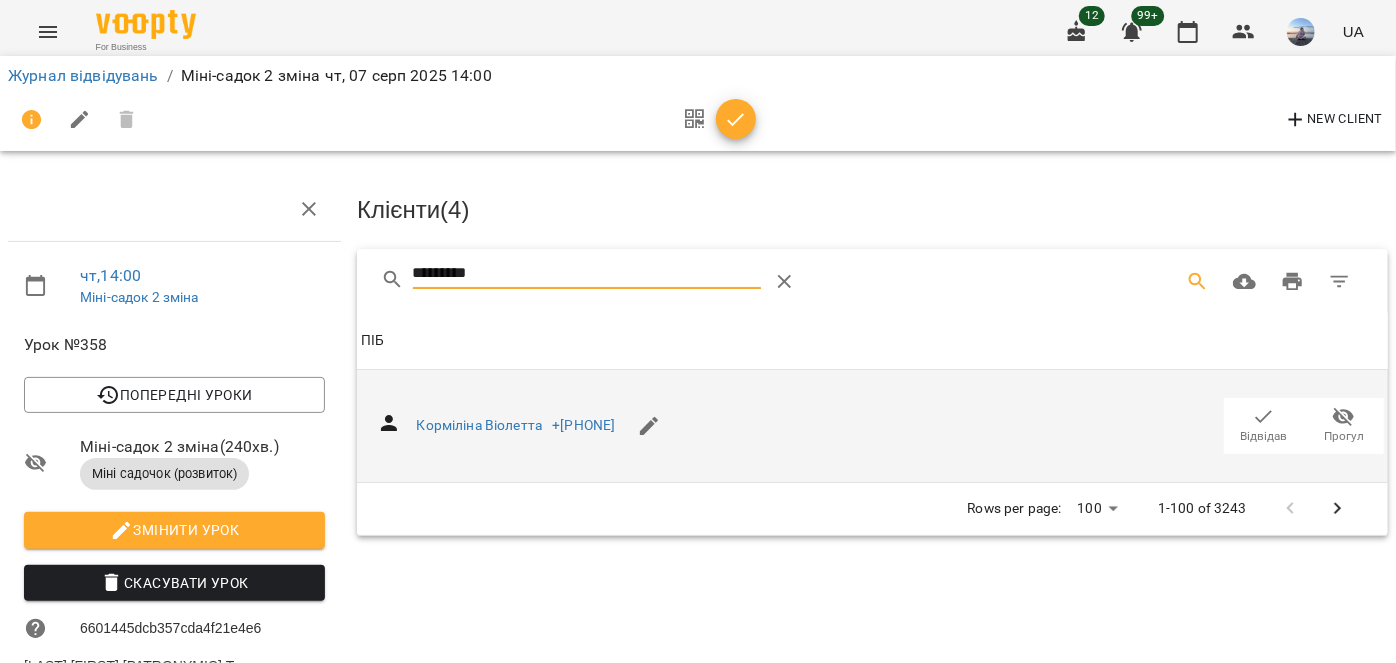 type on "*********" 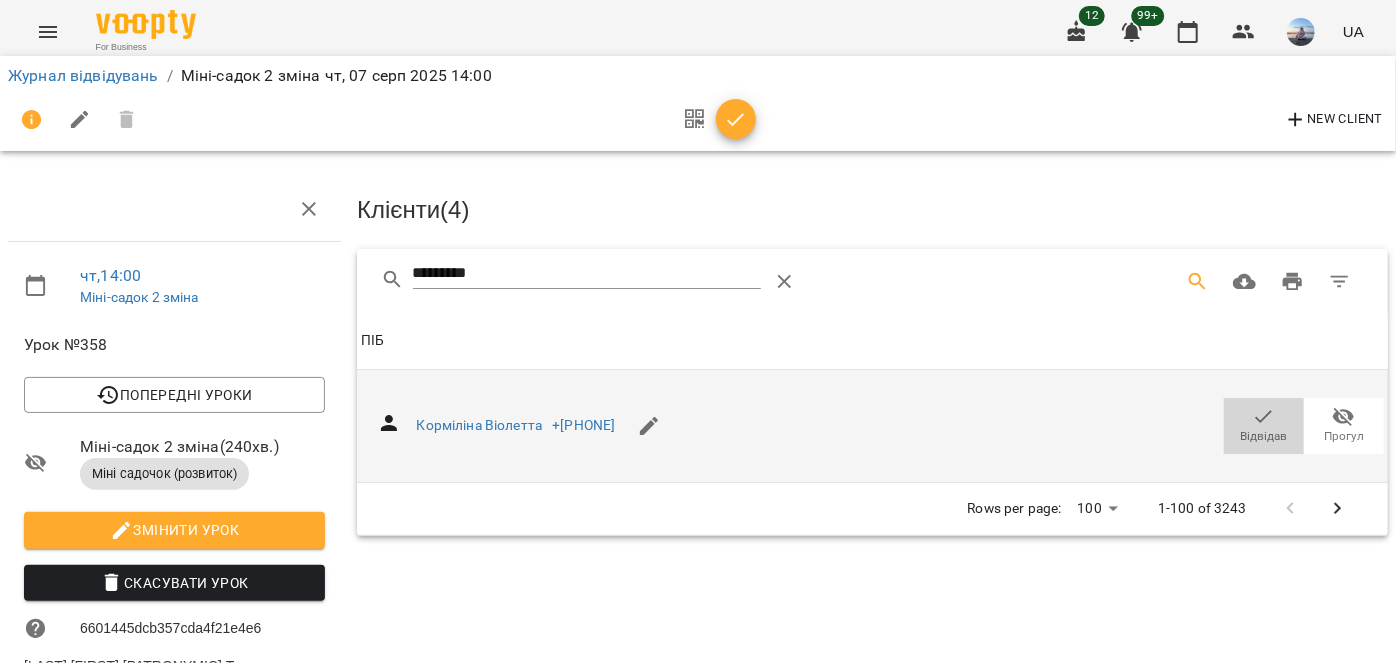click 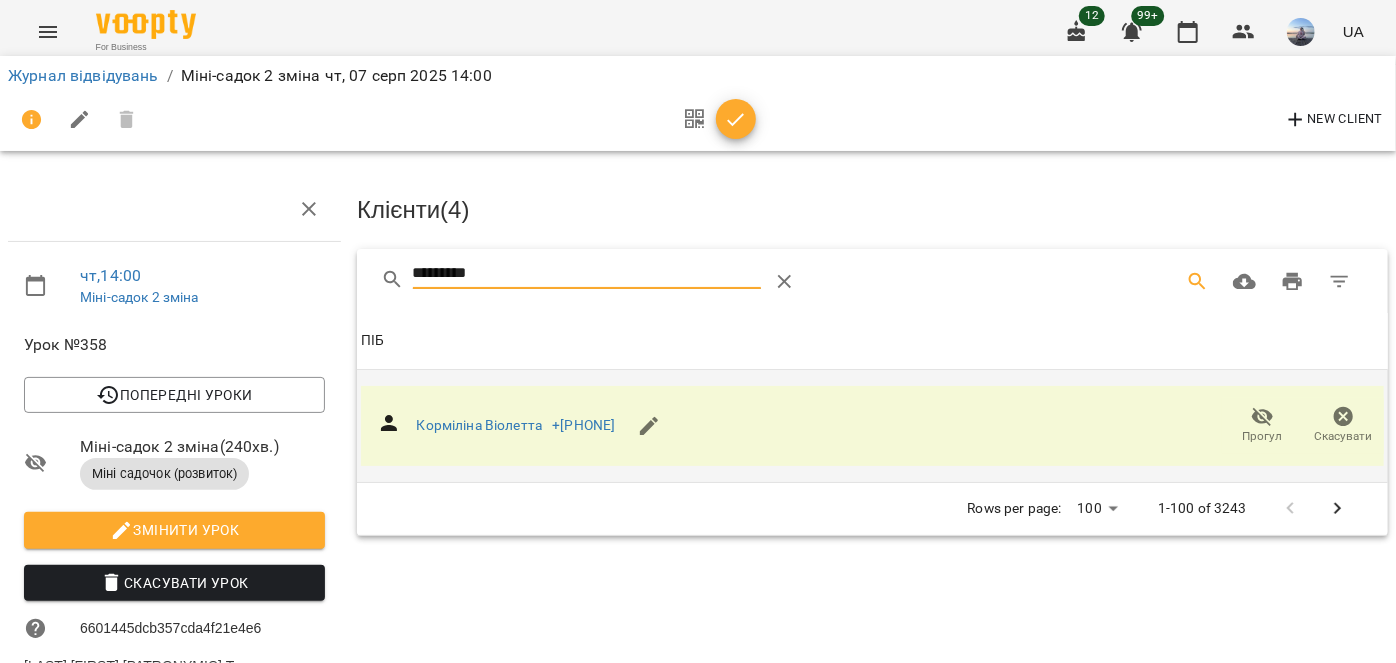 drag, startPoint x: 451, startPoint y: 291, endPoint x: 315, endPoint y: 292, distance: 136.00368 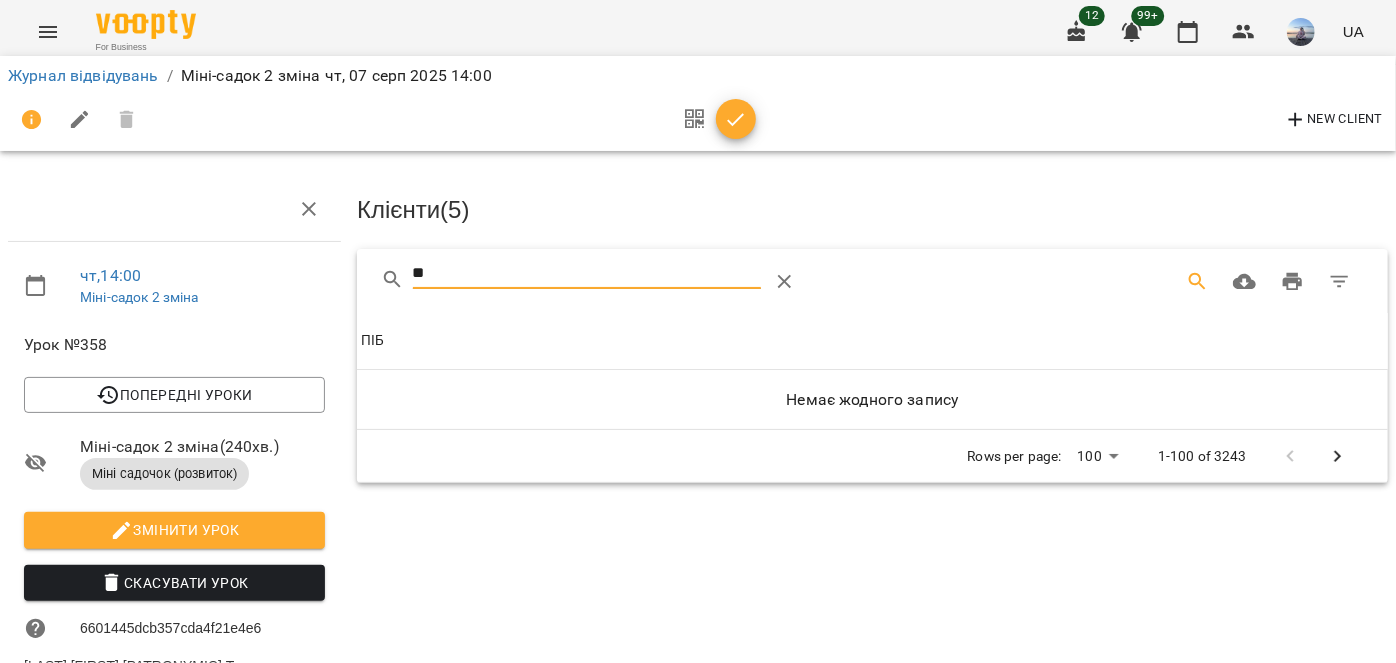 type on "*" 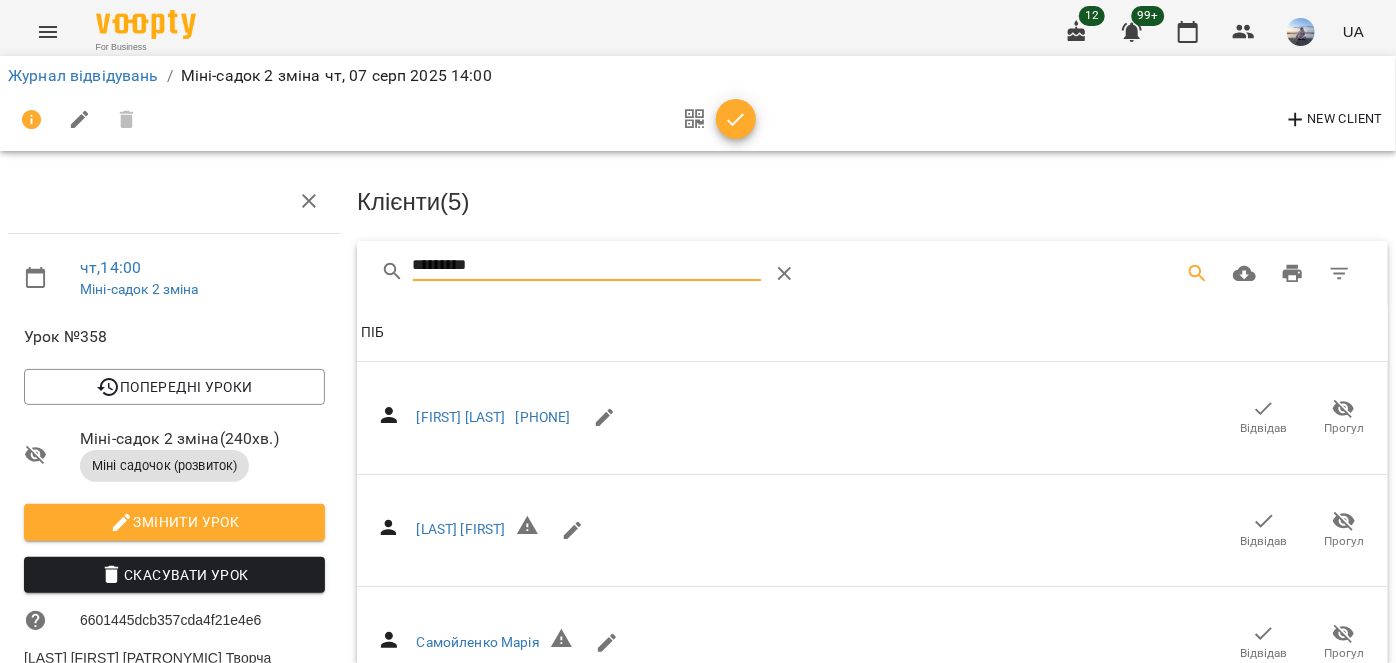 scroll, scrollTop: 181, scrollLeft: 0, axis: vertical 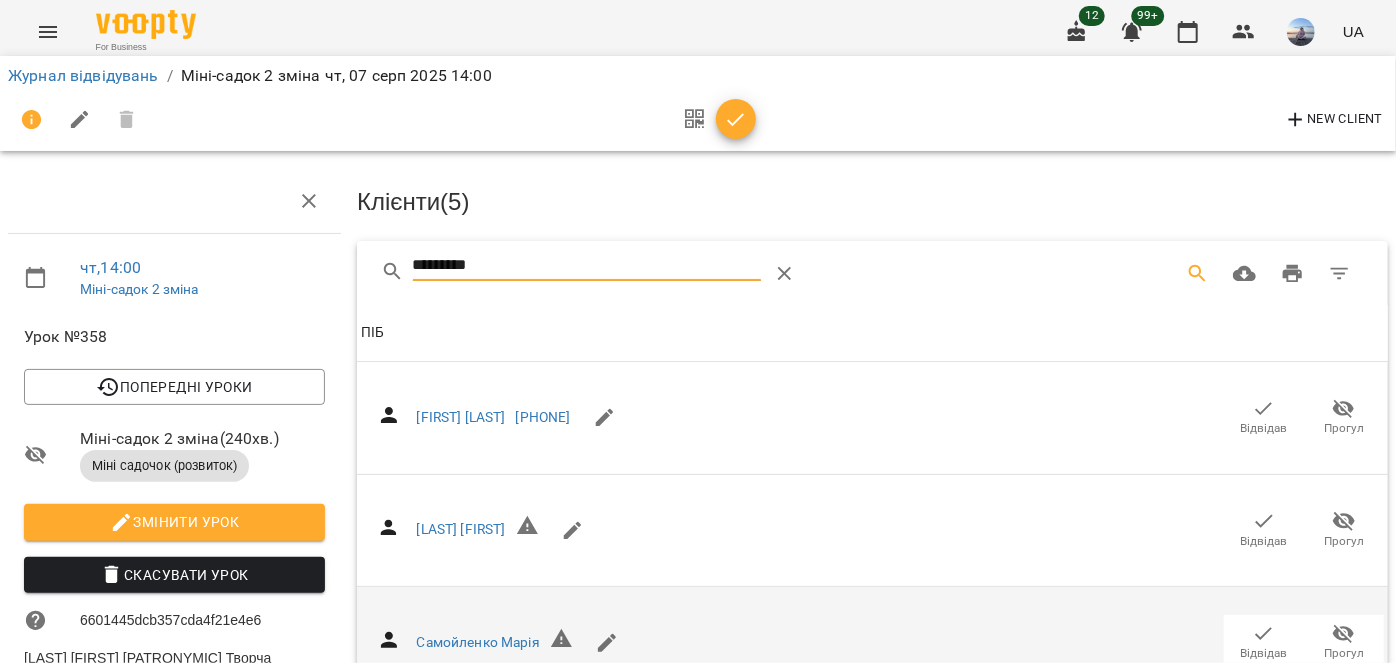 type on "*********" 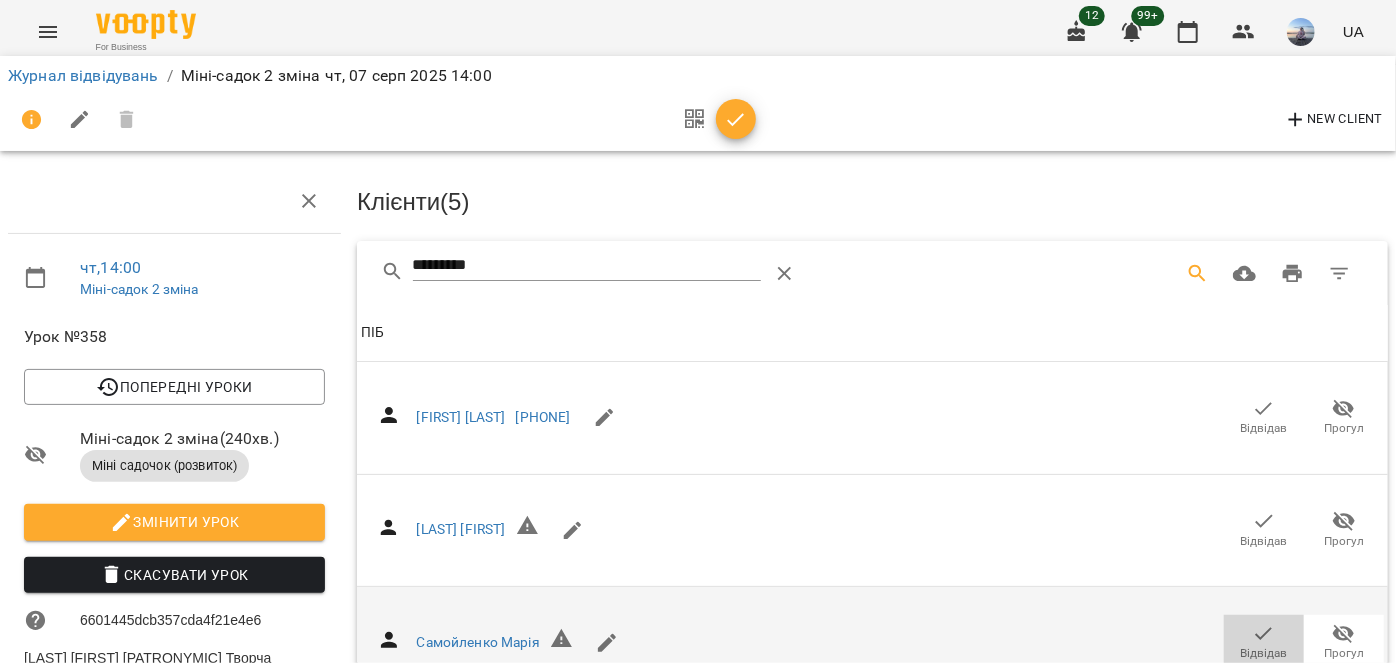 drag, startPoint x: 1272, startPoint y: 454, endPoint x: 1113, endPoint y: 482, distance: 161.44658 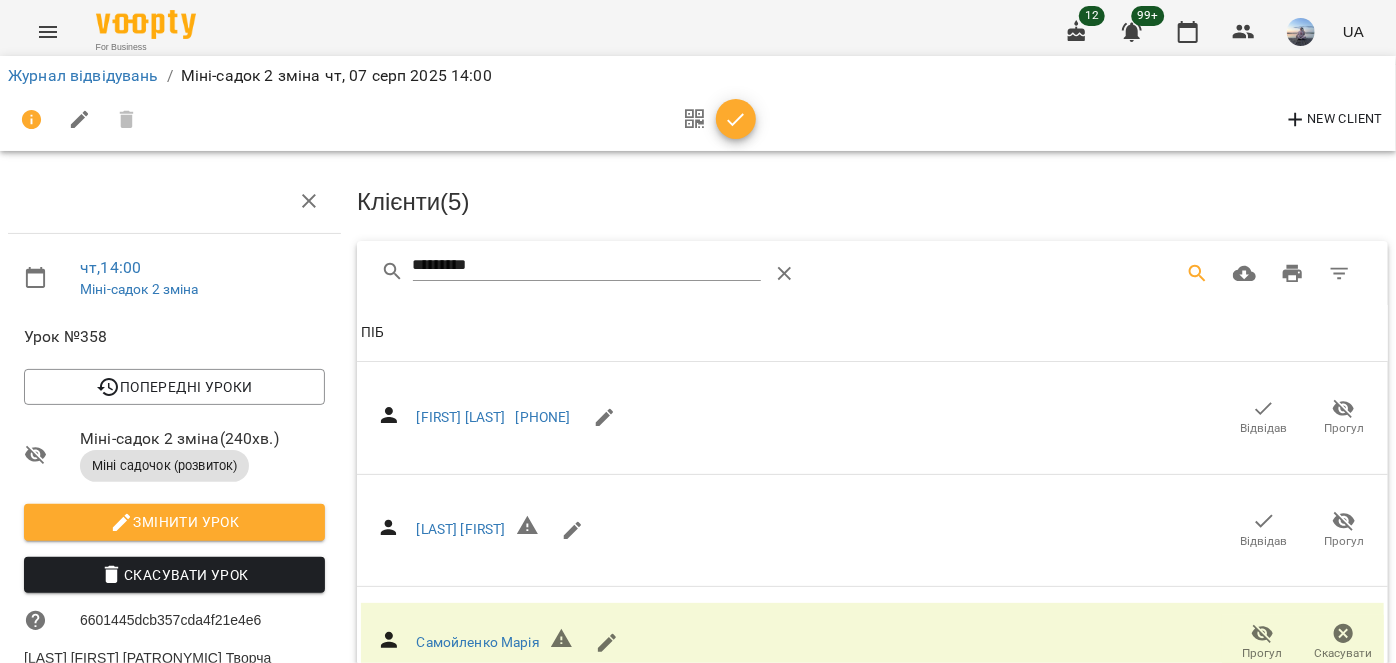 scroll, scrollTop: 0, scrollLeft: 0, axis: both 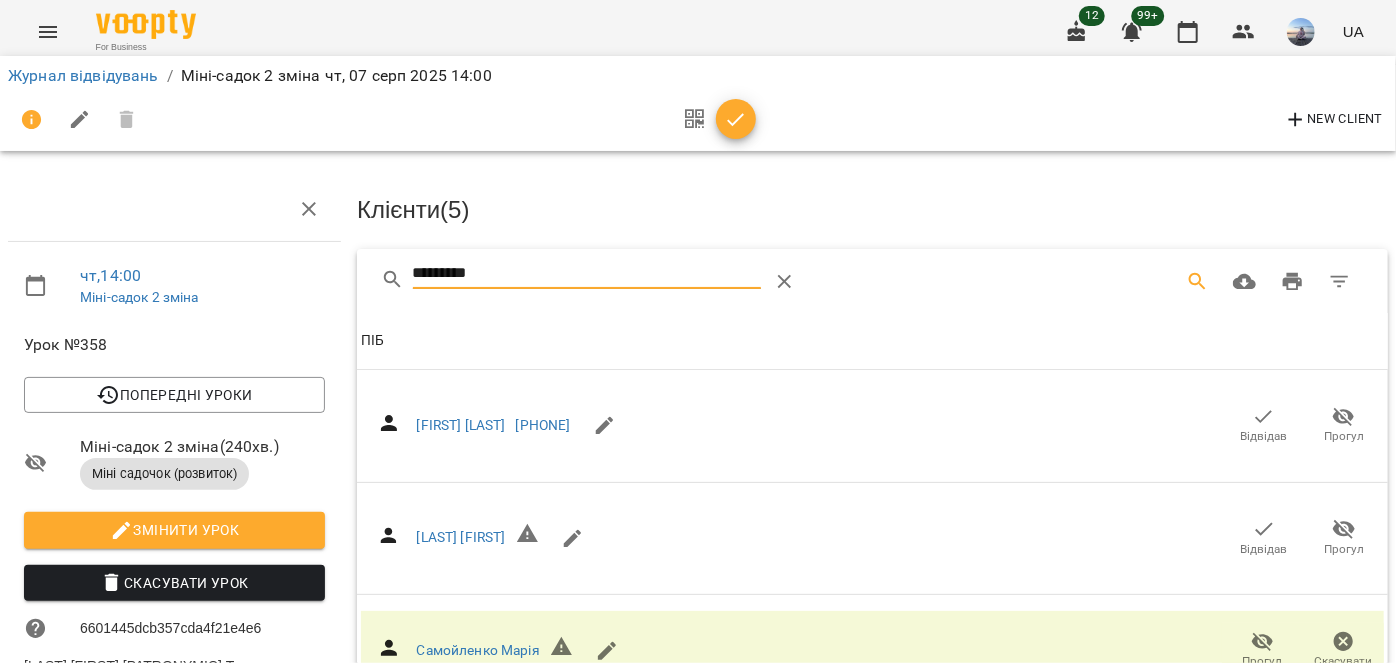 drag, startPoint x: 522, startPoint y: 262, endPoint x: 333, endPoint y: 280, distance: 189.85521 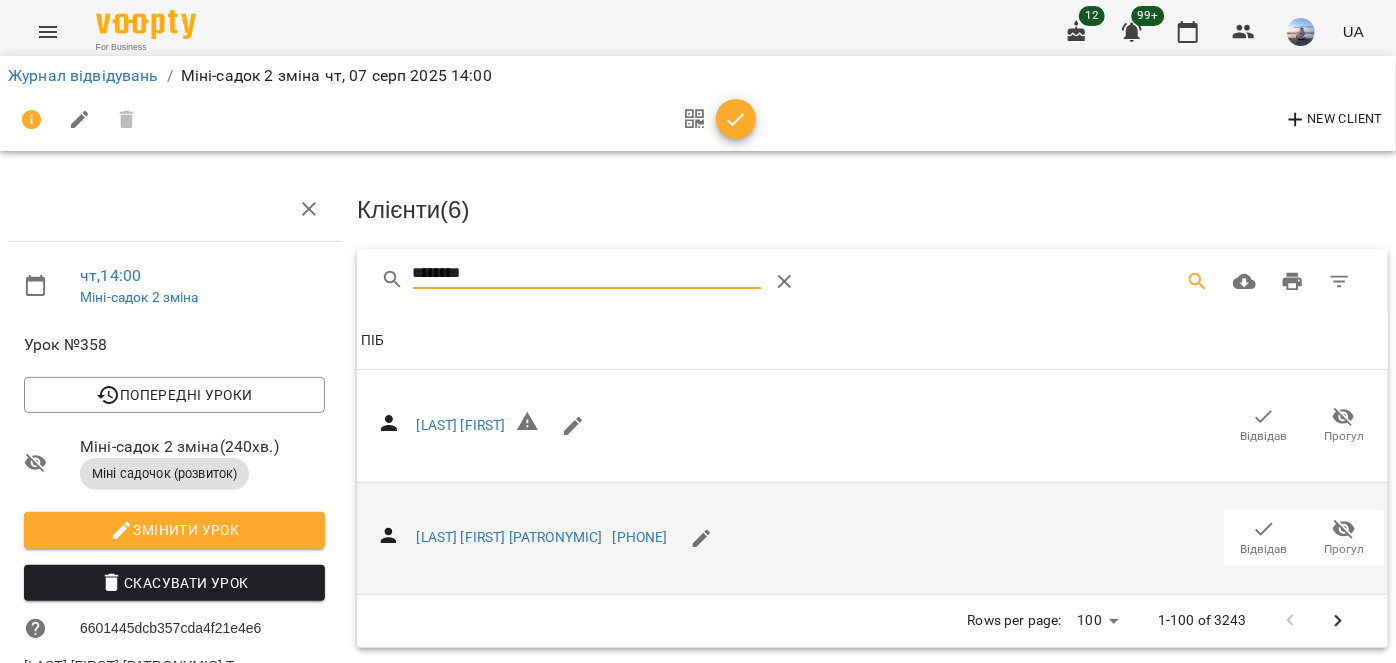 type on "********" 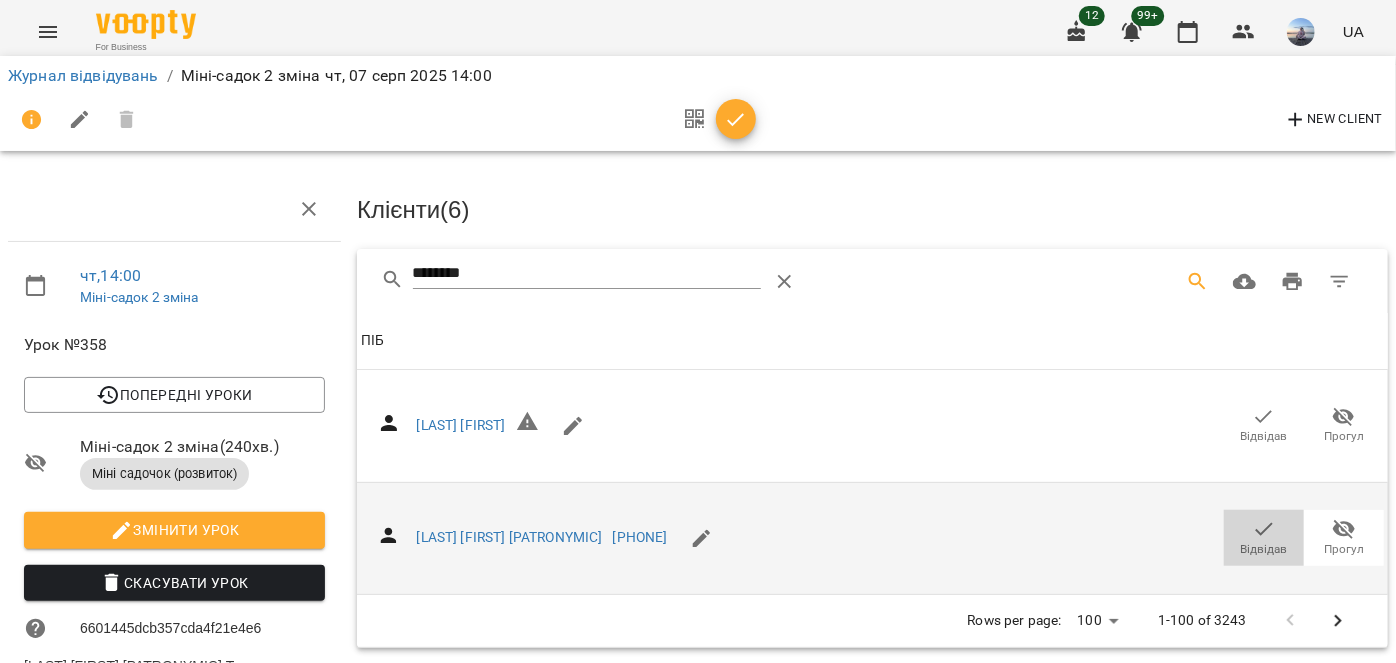 click on "Відвідав" at bounding box center (1264, 538) 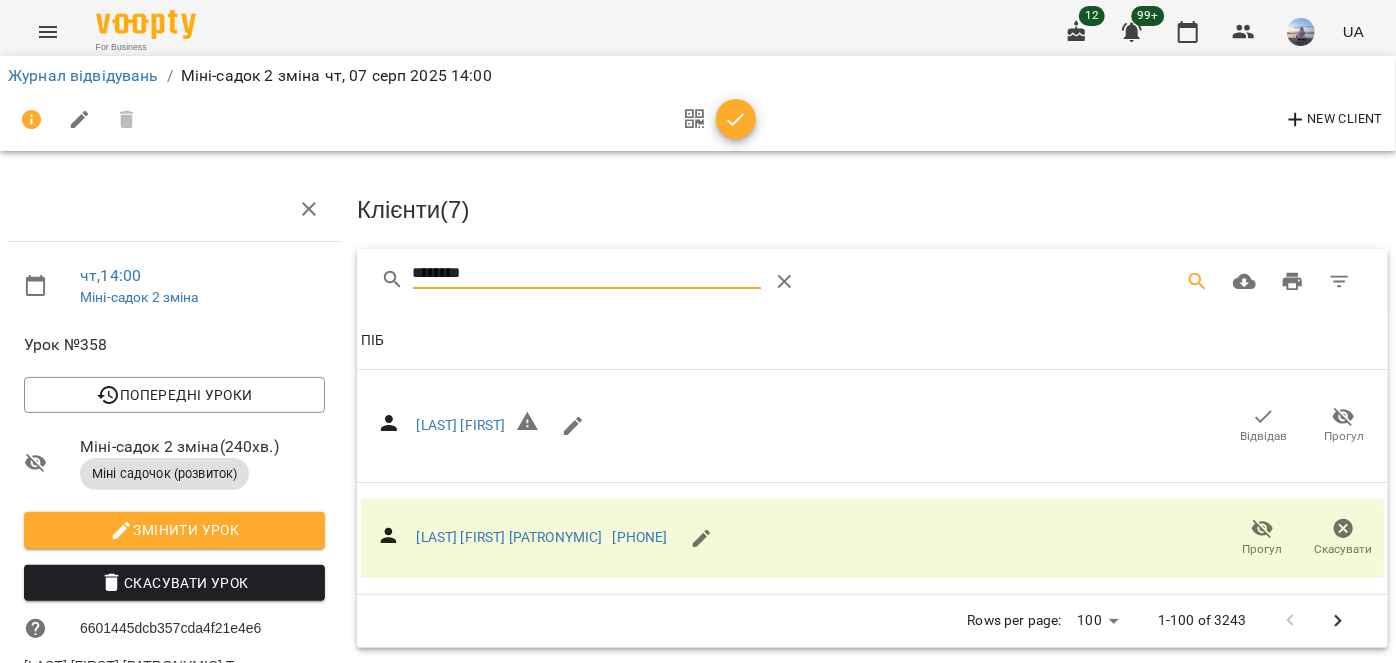 drag, startPoint x: 557, startPoint y: 264, endPoint x: 332, endPoint y: 283, distance: 225.8008 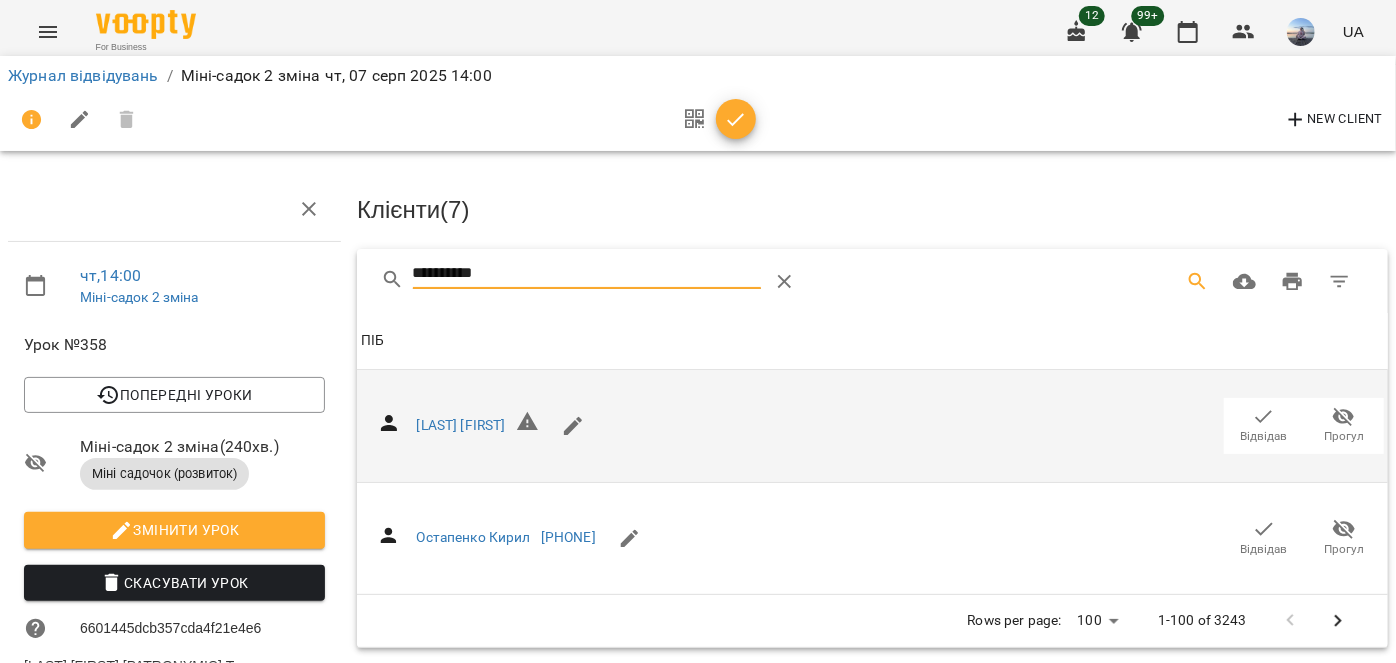 type on "*********" 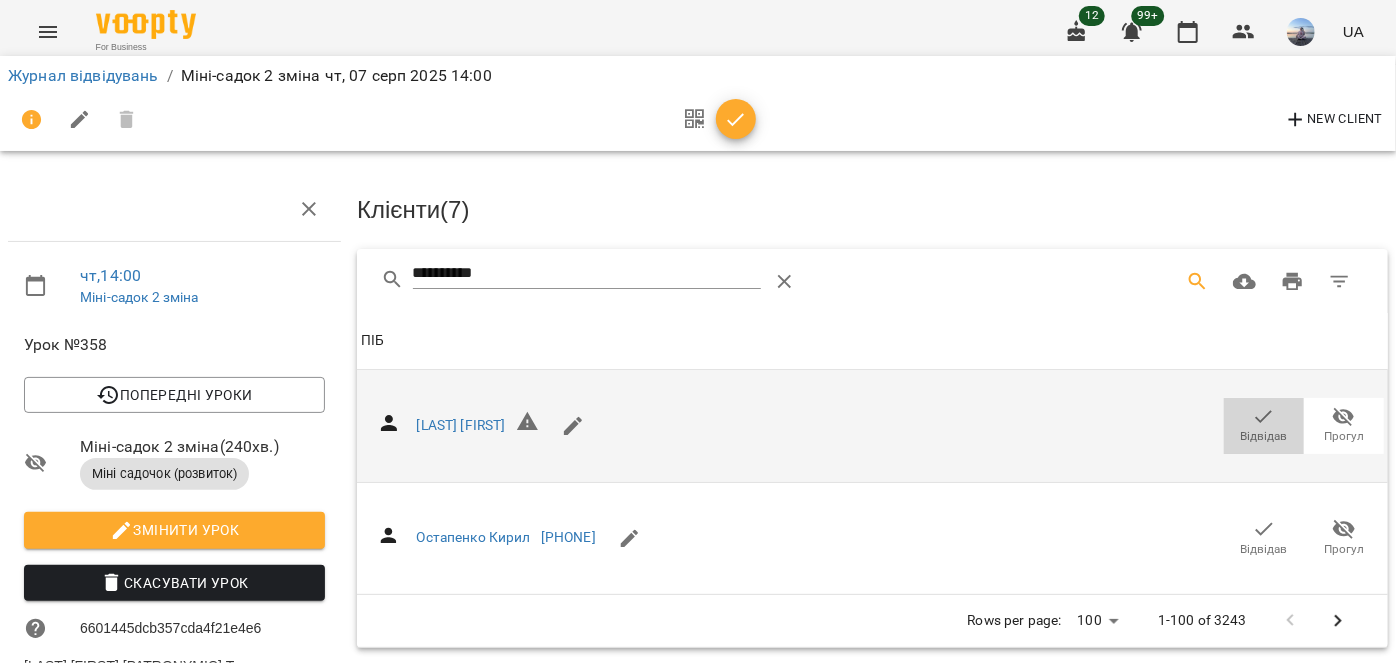 drag, startPoint x: 1260, startPoint y: 406, endPoint x: 1261, endPoint y: 416, distance: 10.049875 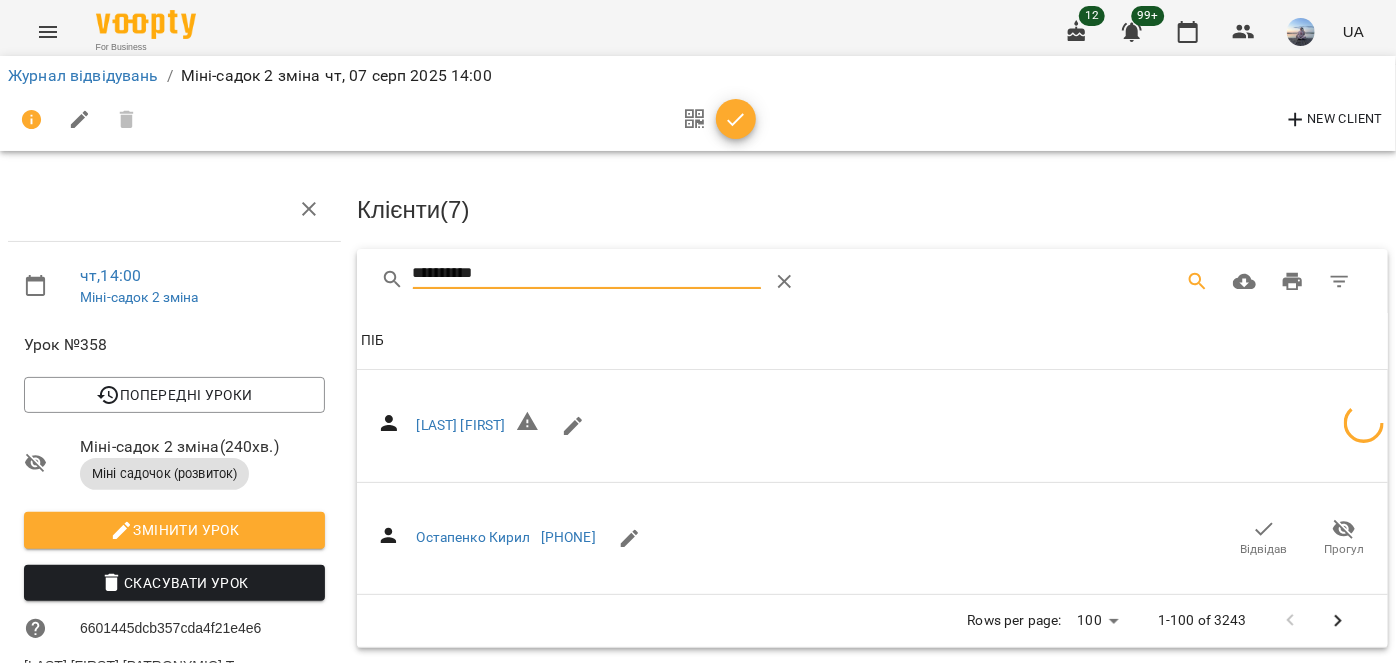 drag, startPoint x: 411, startPoint y: 277, endPoint x: 314, endPoint y: 278, distance: 97.00516 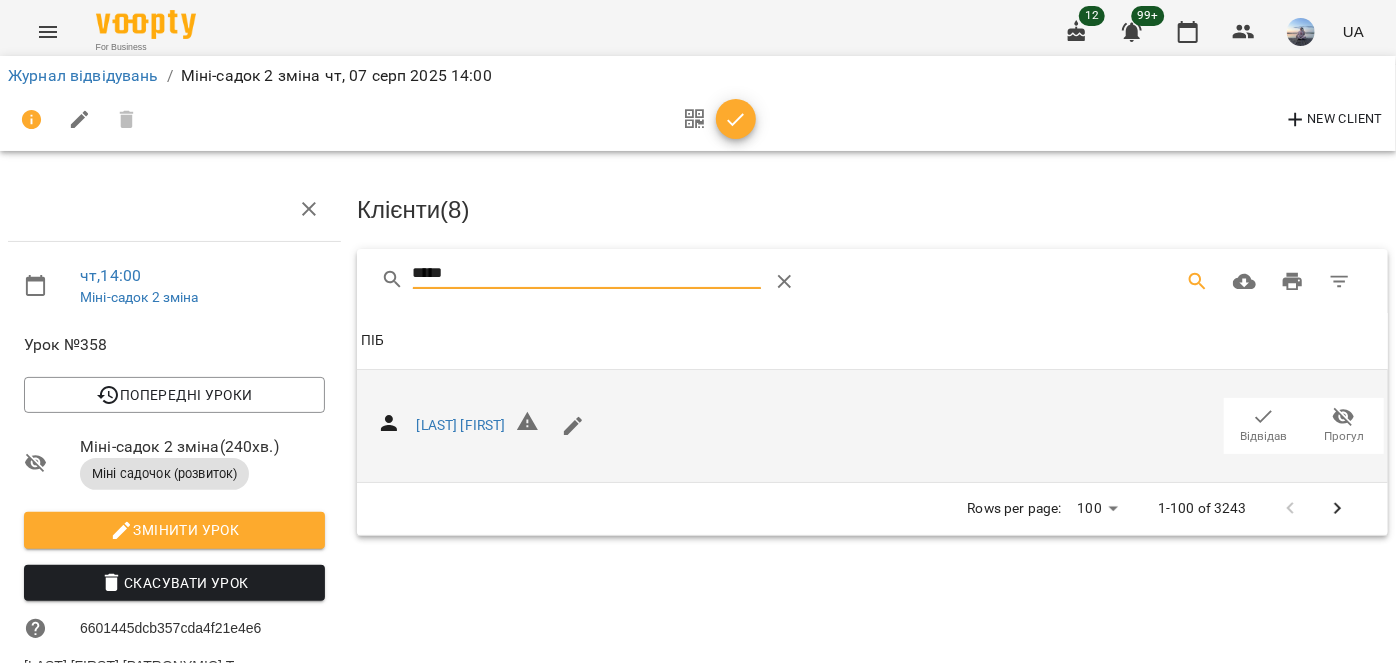 type on "*****" 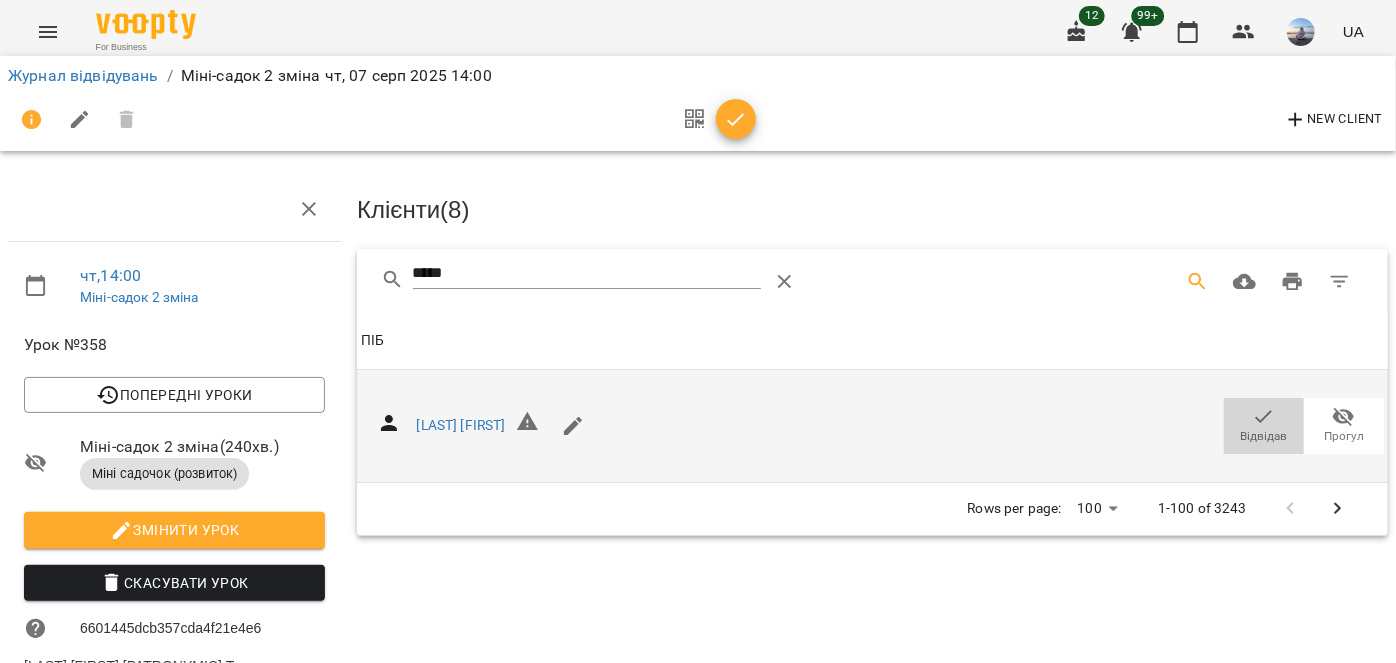 click on "Відвідав" at bounding box center [1264, 425] 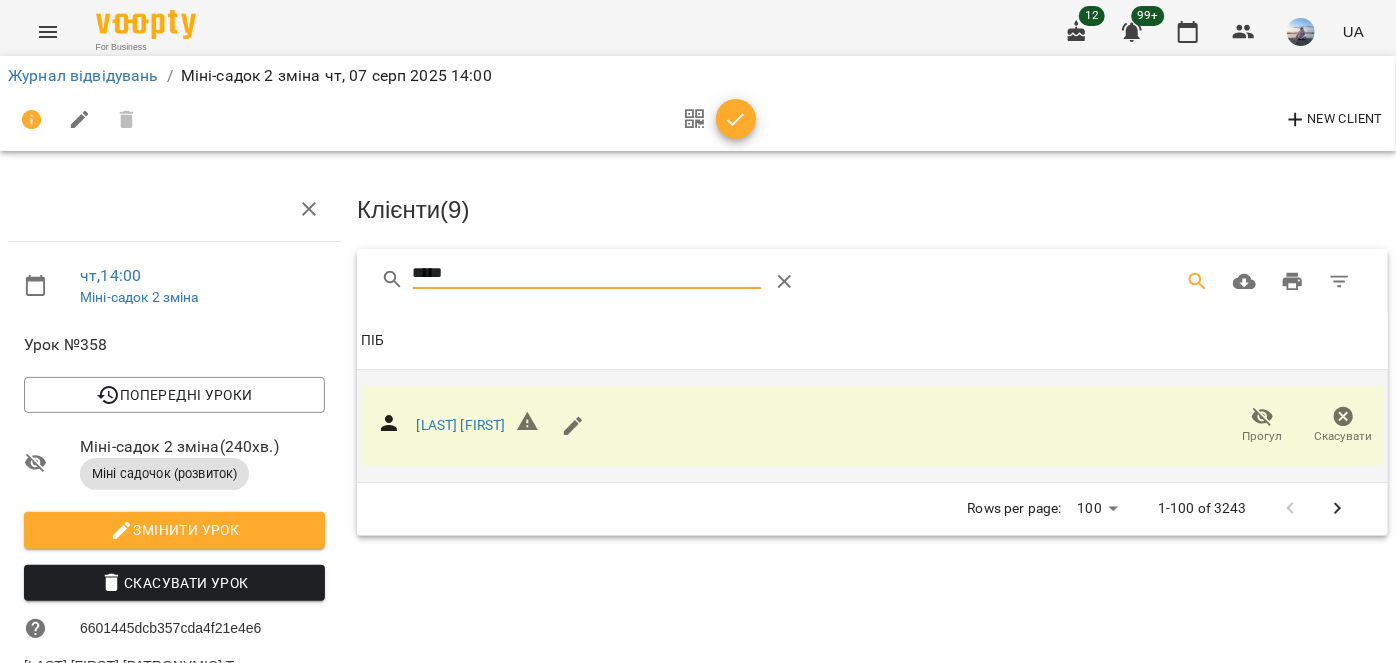 drag, startPoint x: 437, startPoint y: 287, endPoint x: 327, endPoint y: 285, distance: 110.01818 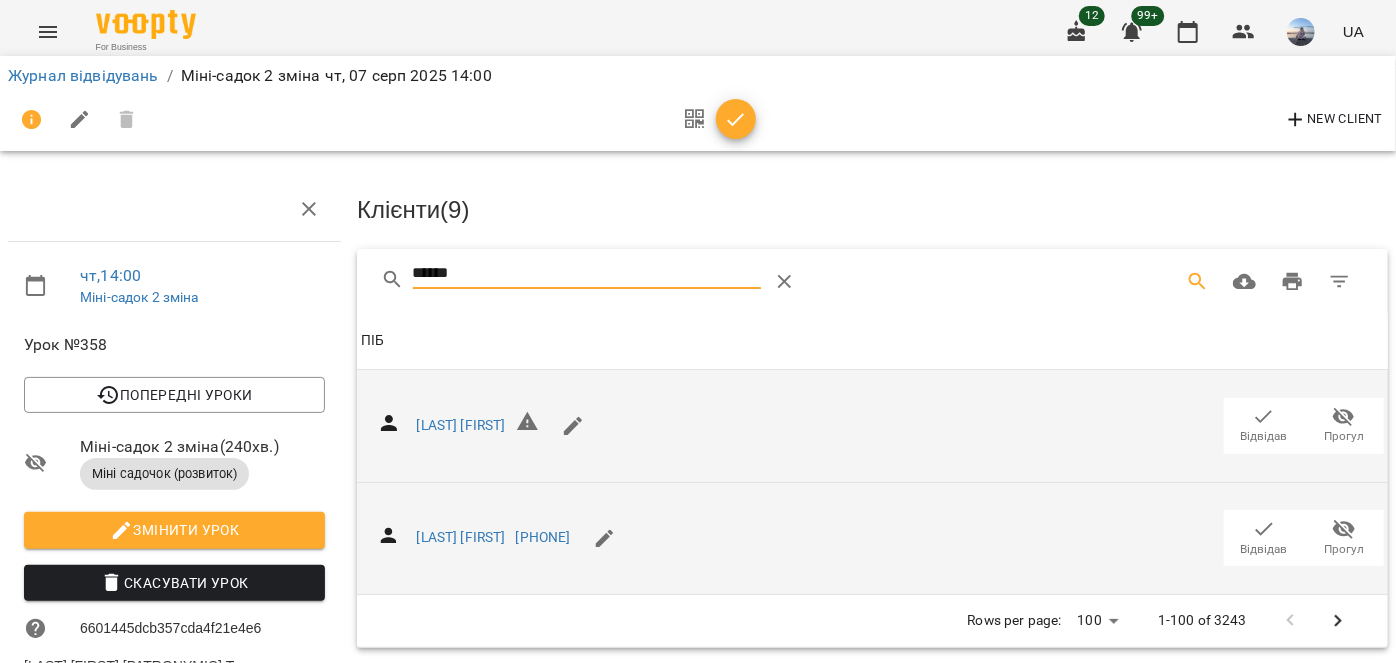 type on "******" 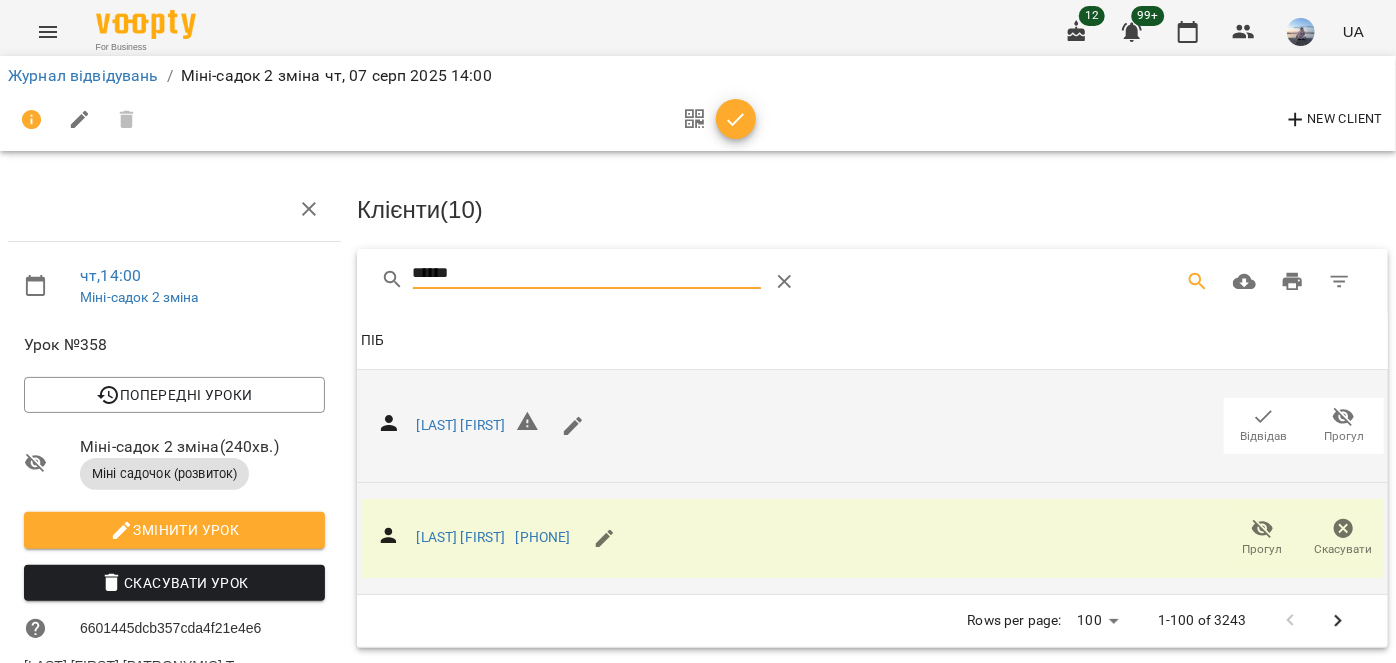 drag, startPoint x: 546, startPoint y: 265, endPoint x: 453, endPoint y: 258, distance: 93.26307 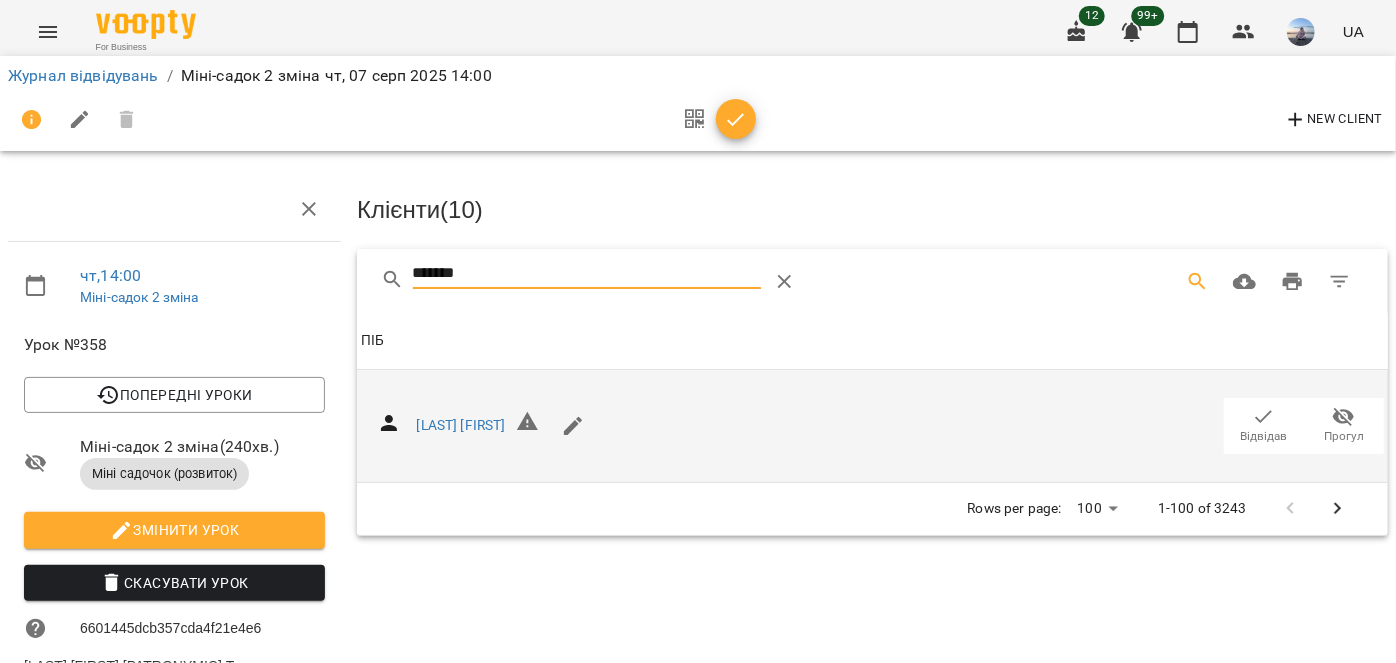 type on "*******" 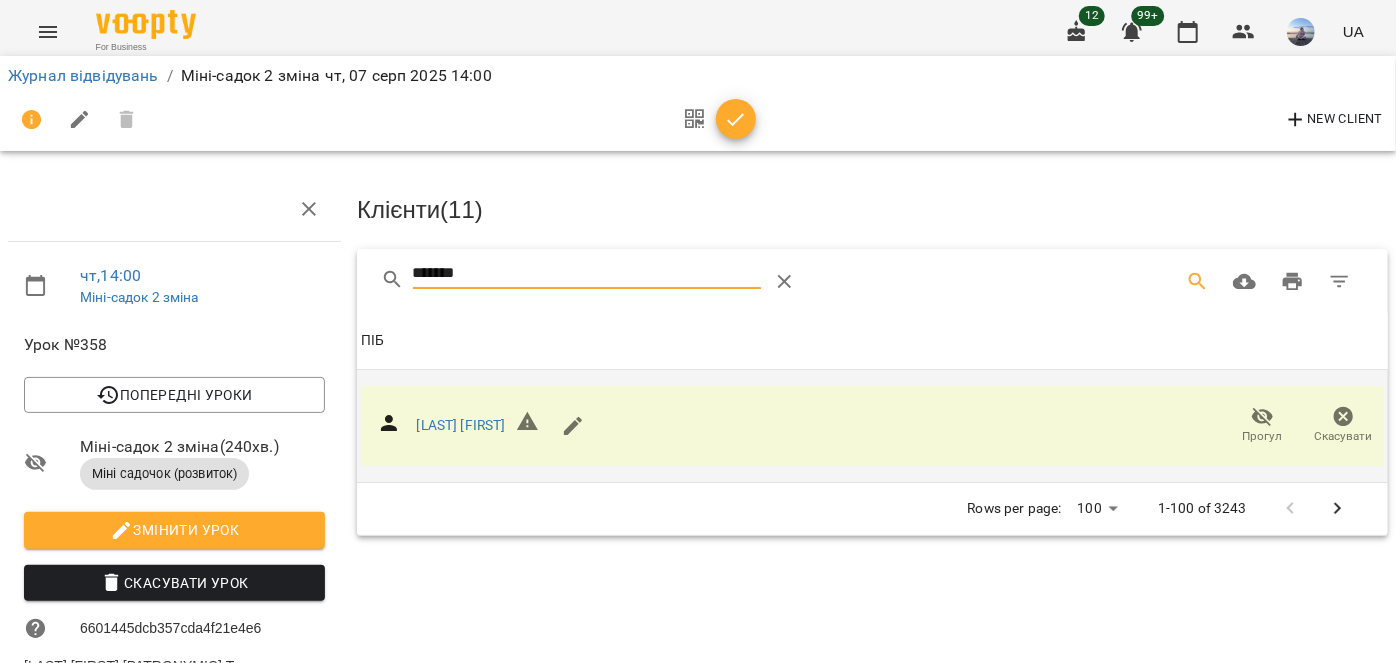 drag, startPoint x: 503, startPoint y: 270, endPoint x: 370, endPoint y: 275, distance: 133.09395 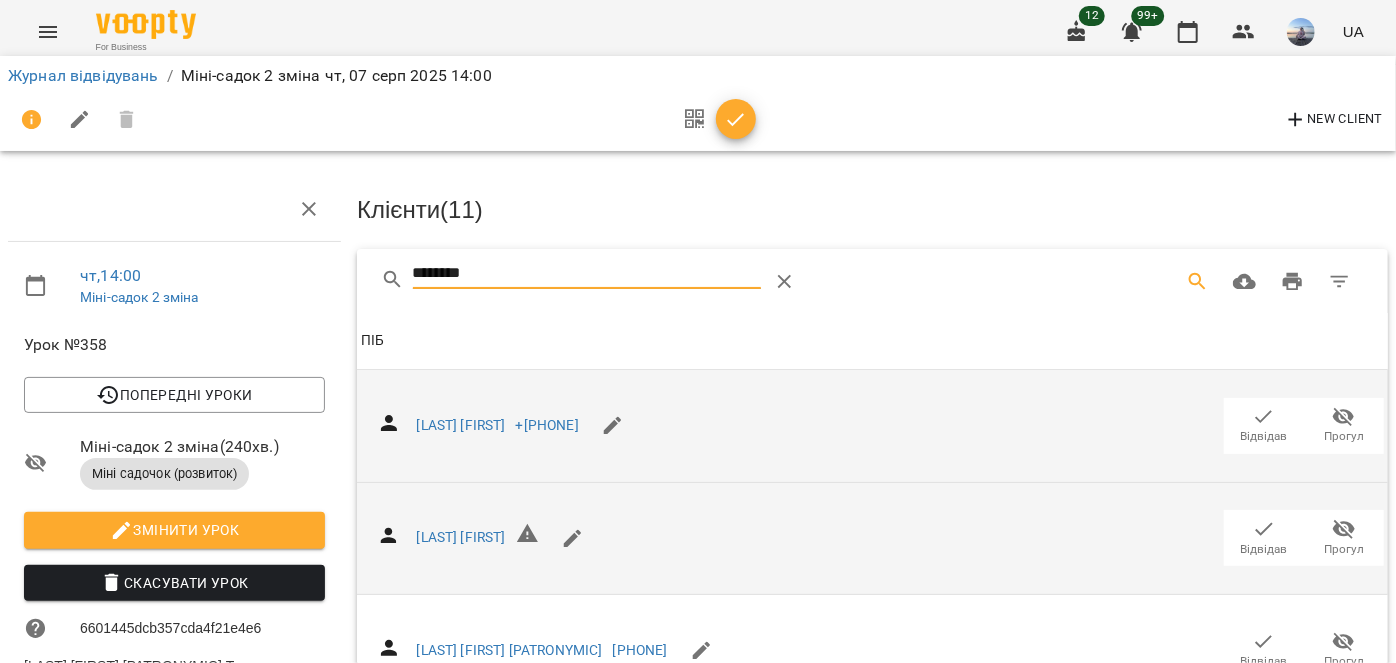scroll, scrollTop: 181, scrollLeft: 0, axis: vertical 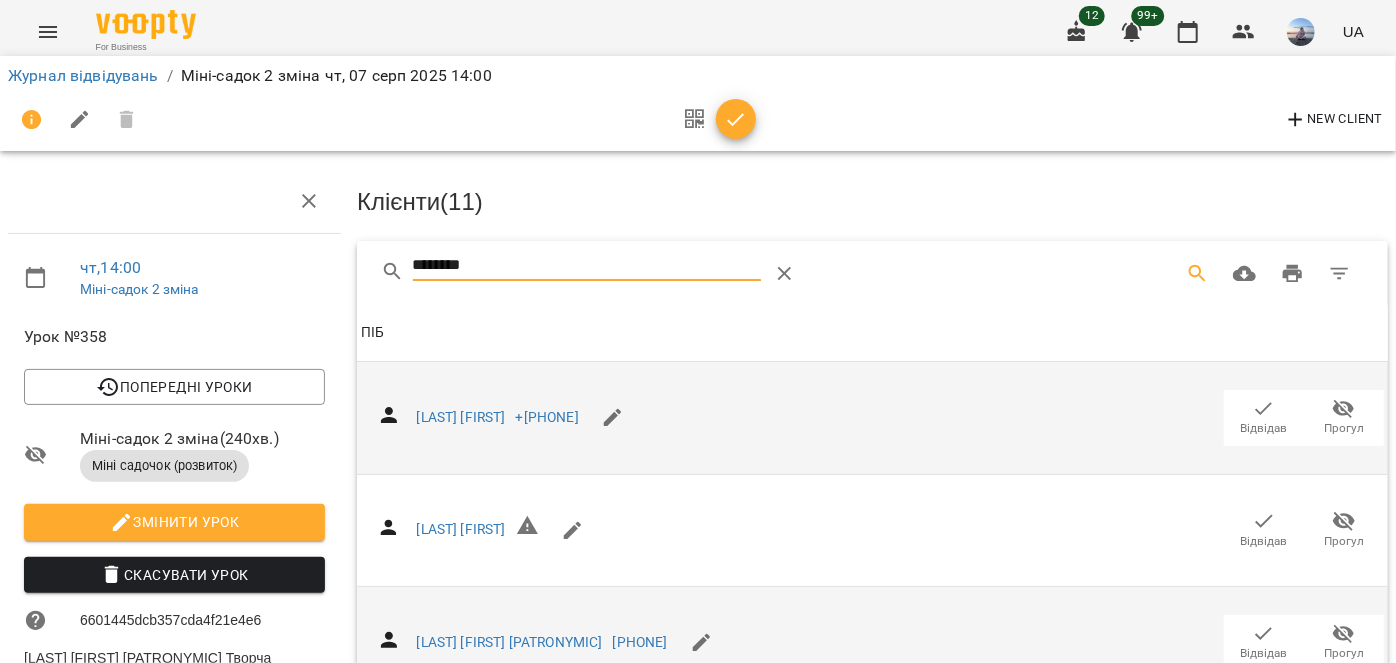 type on "*******" 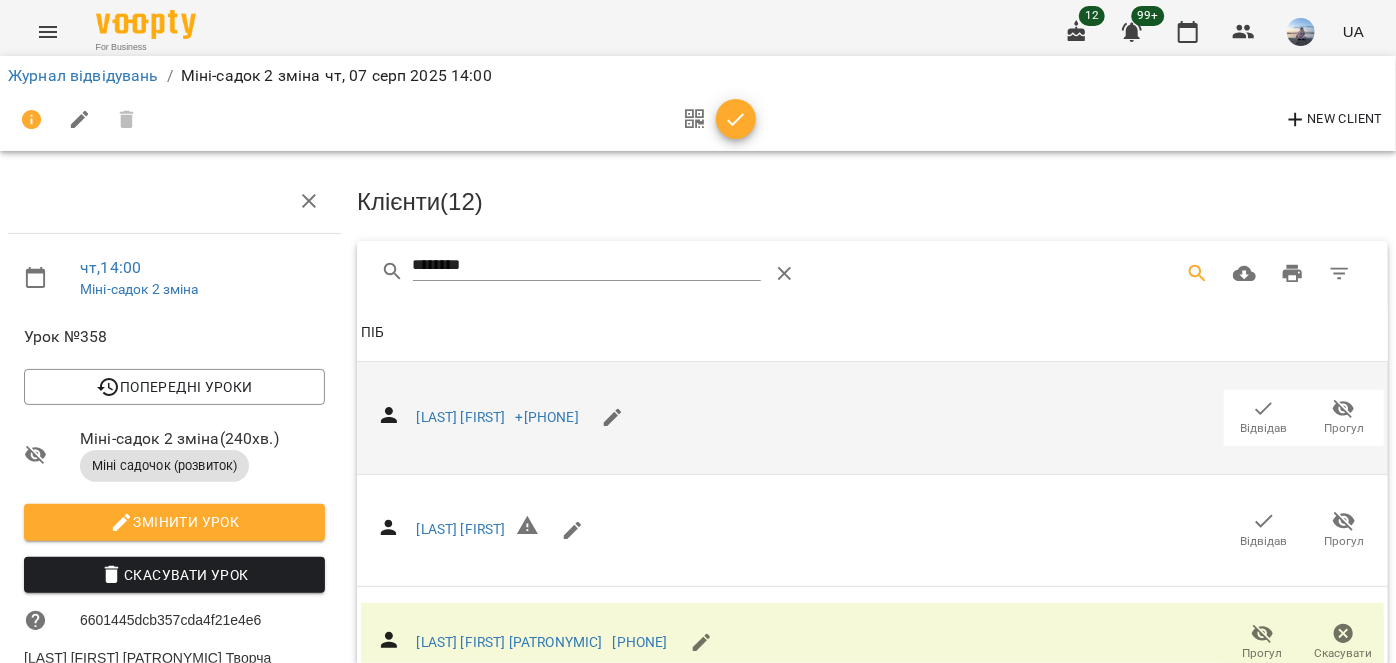 scroll, scrollTop: 0, scrollLeft: 0, axis: both 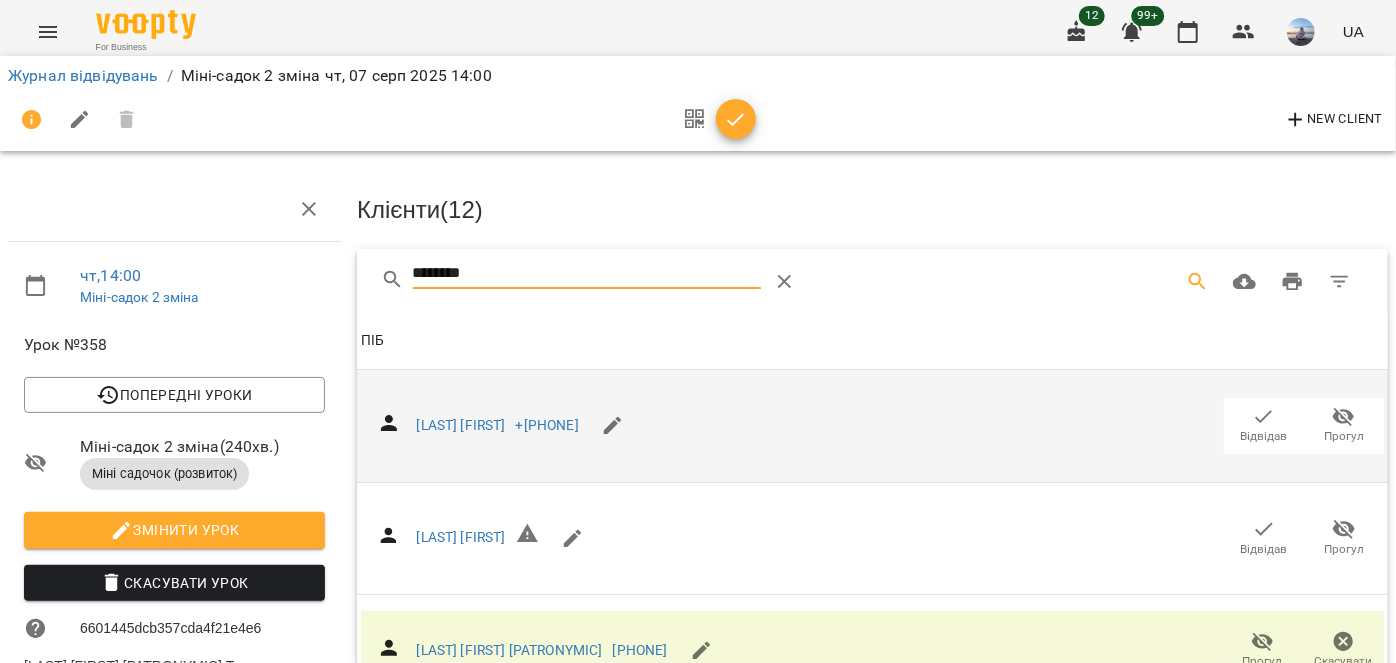 drag, startPoint x: 455, startPoint y: 275, endPoint x: 260, endPoint y: 294, distance: 195.92346 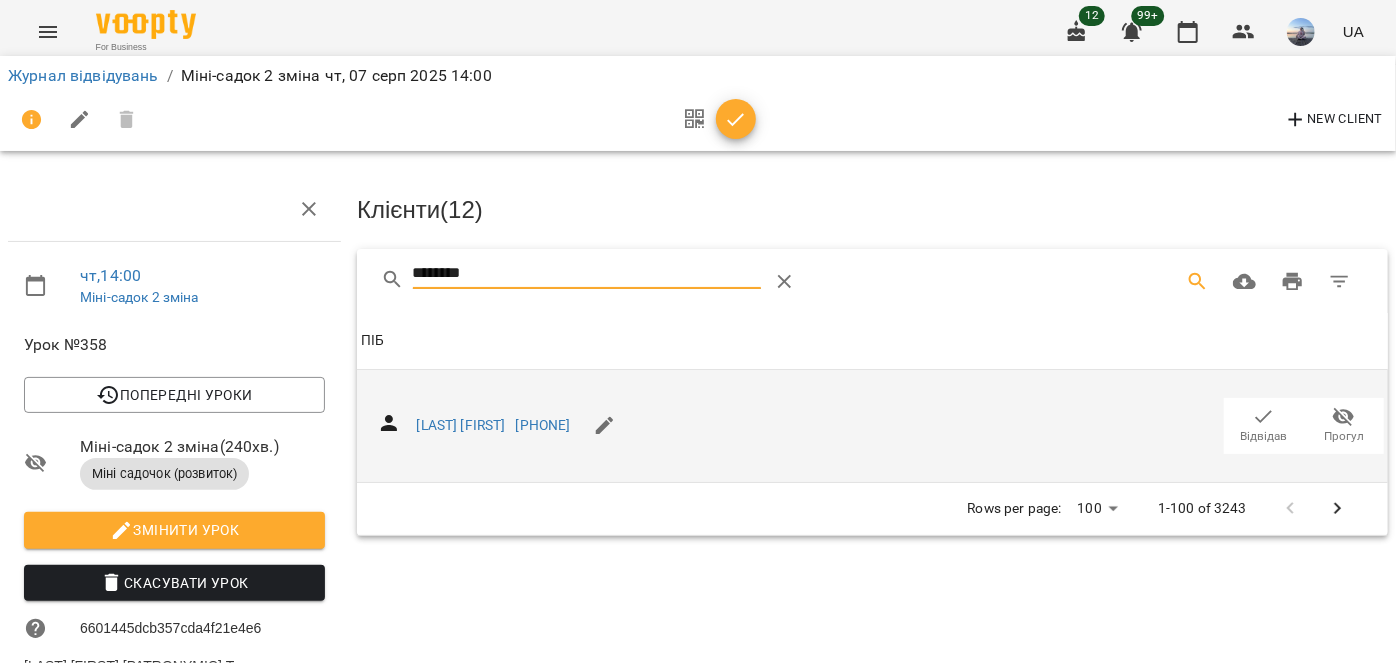 type on "*******" 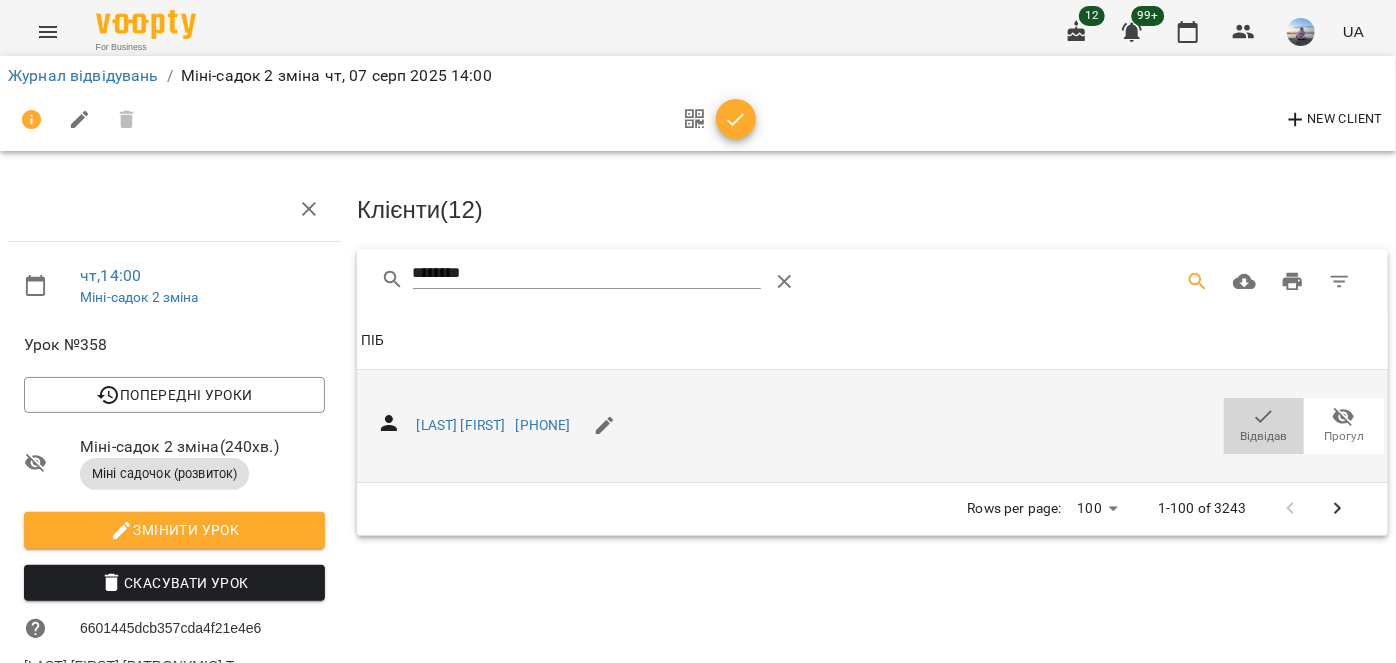 drag, startPoint x: 1276, startPoint y: 429, endPoint x: 1255, endPoint y: 418, distance: 23.70654 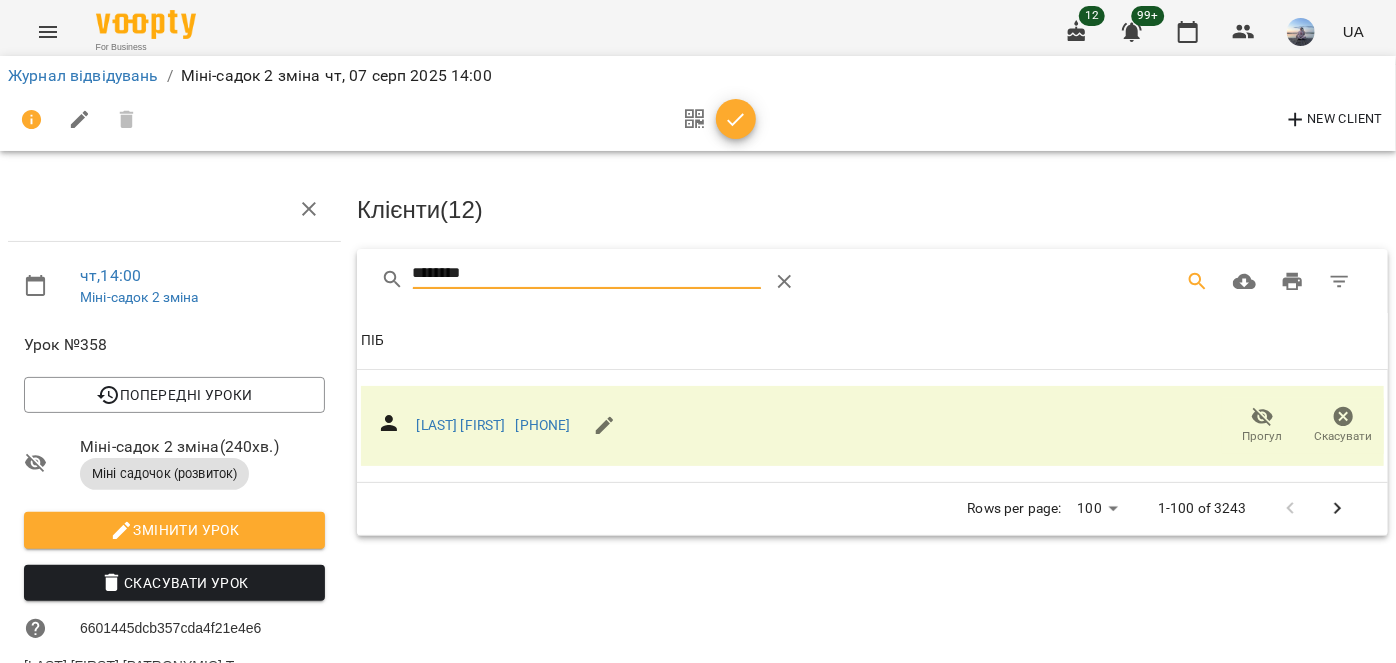 drag, startPoint x: 562, startPoint y: 260, endPoint x: 330, endPoint y: 264, distance: 232.03448 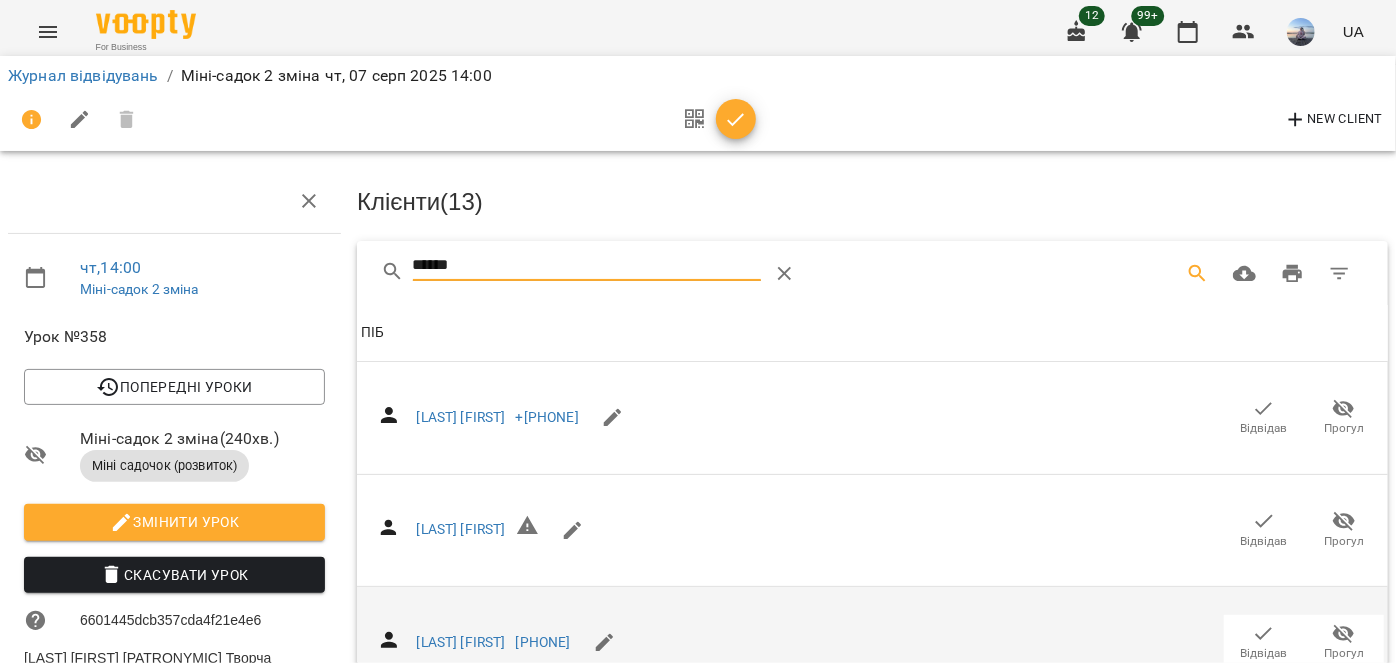 scroll, scrollTop: 272, scrollLeft: 0, axis: vertical 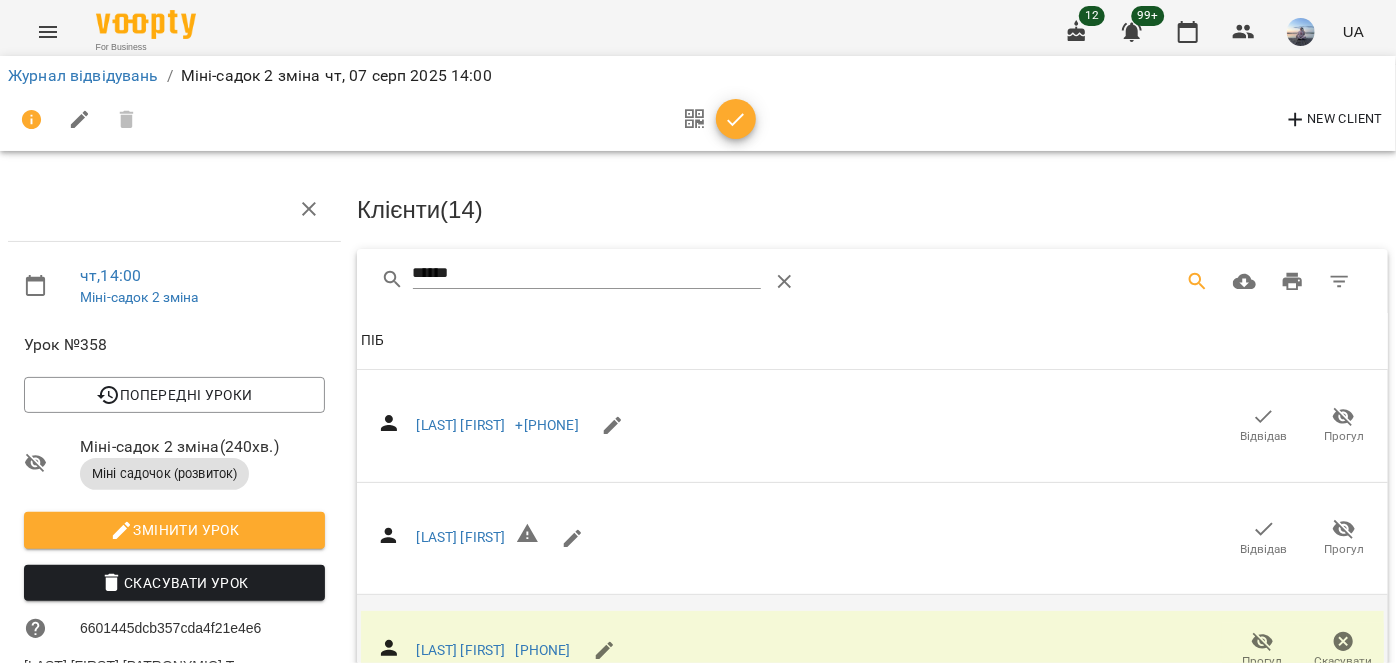 drag, startPoint x: 468, startPoint y: 238, endPoint x: 442, endPoint y: 272, distance: 42.80187 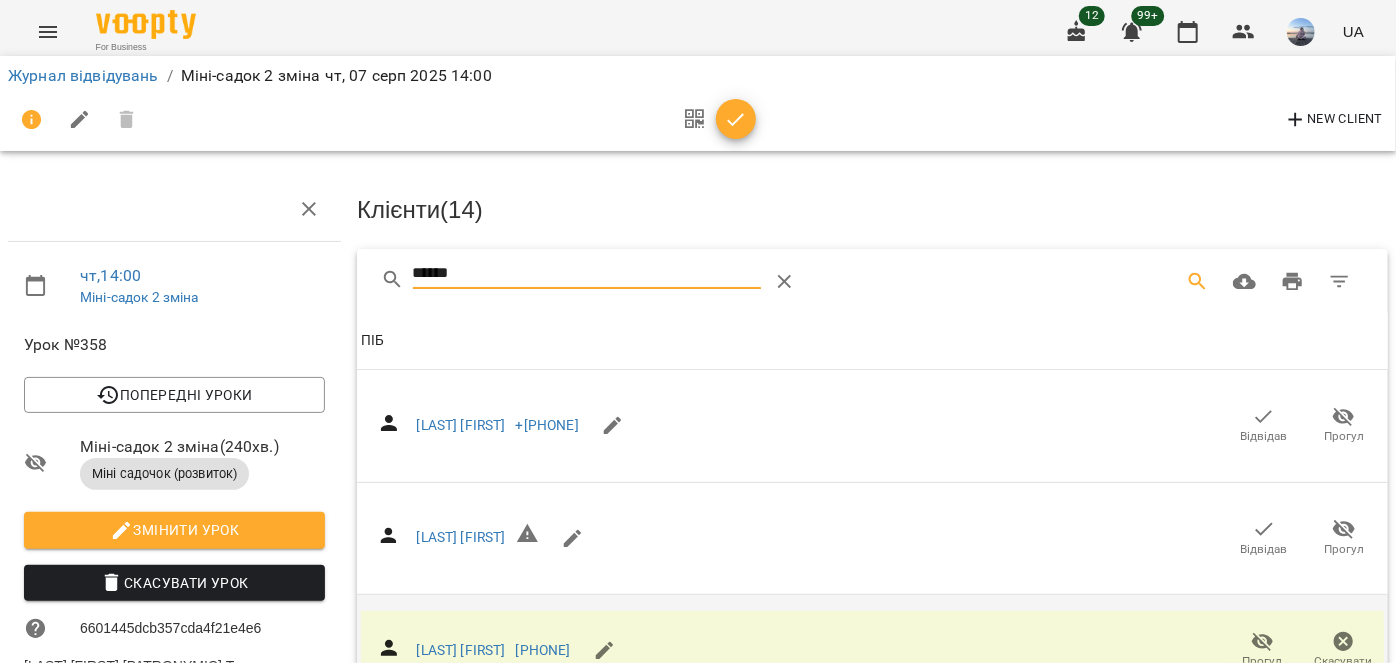 drag, startPoint x: 442, startPoint y: 272, endPoint x: 421, endPoint y: 274, distance: 21.095022 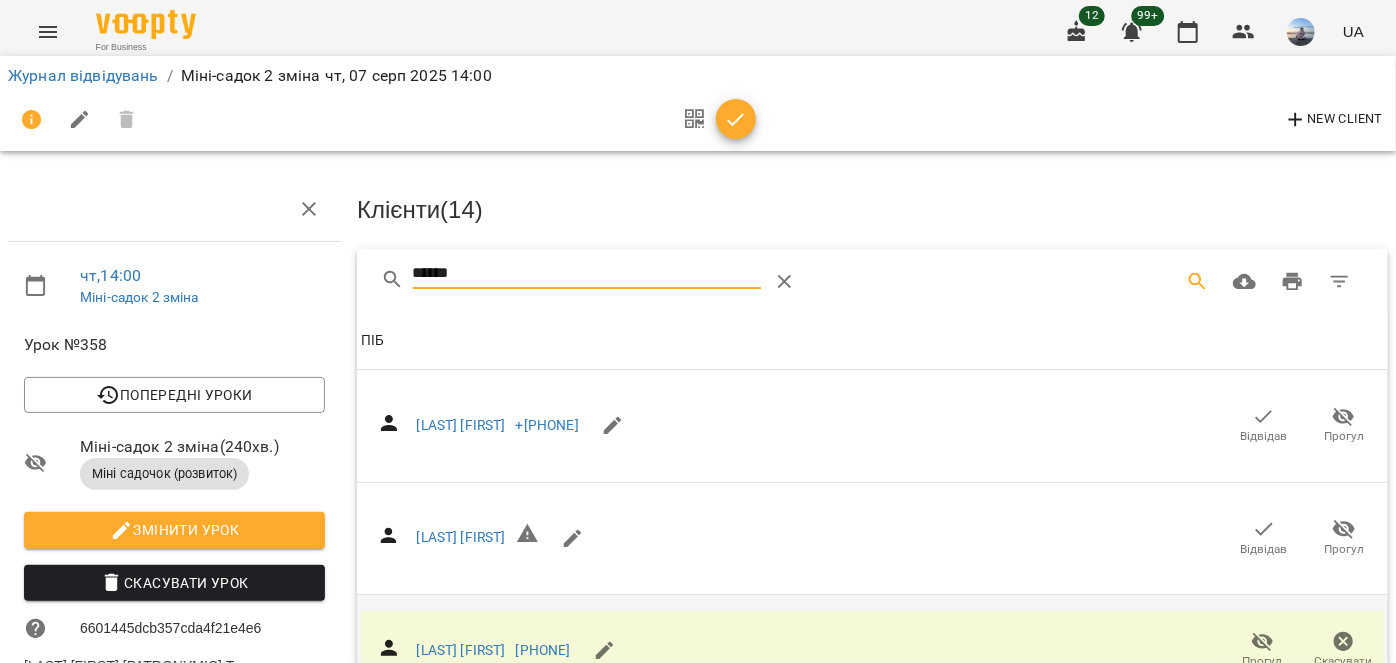 drag, startPoint x: 466, startPoint y: 269, endPoint x: 405, endPoint y: 275, distance: 61.294373 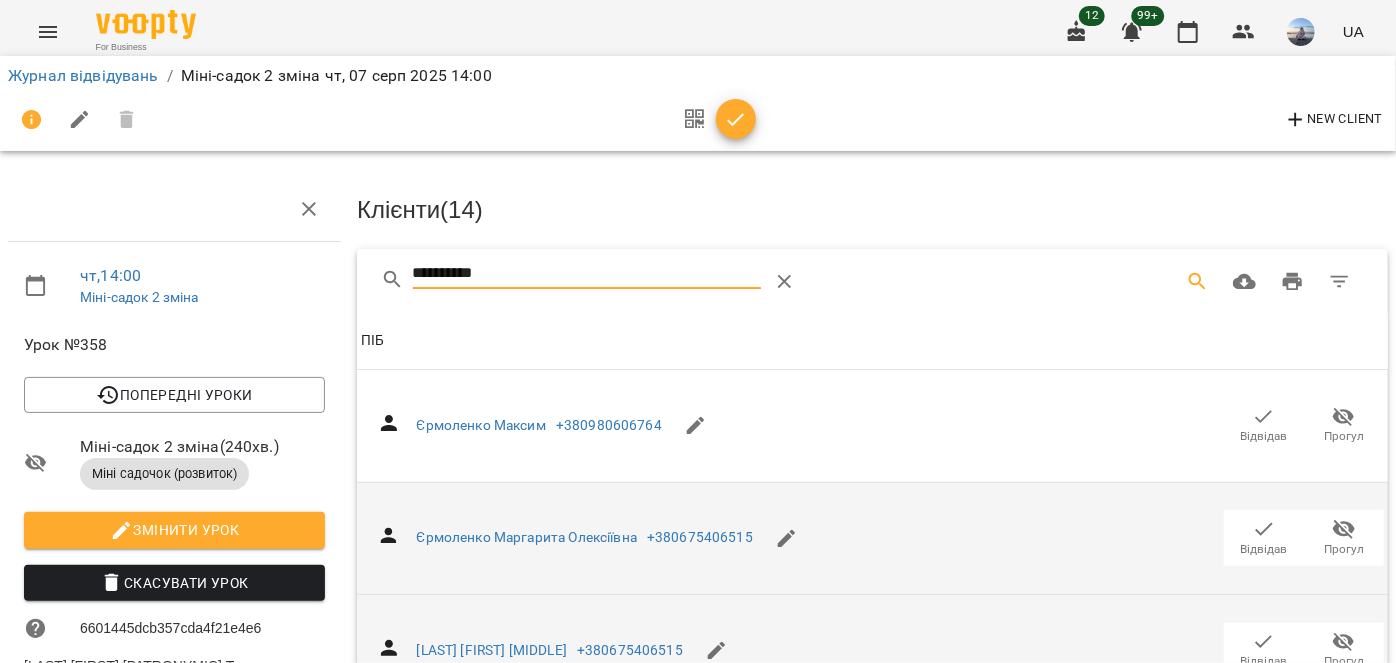 type on "*********" 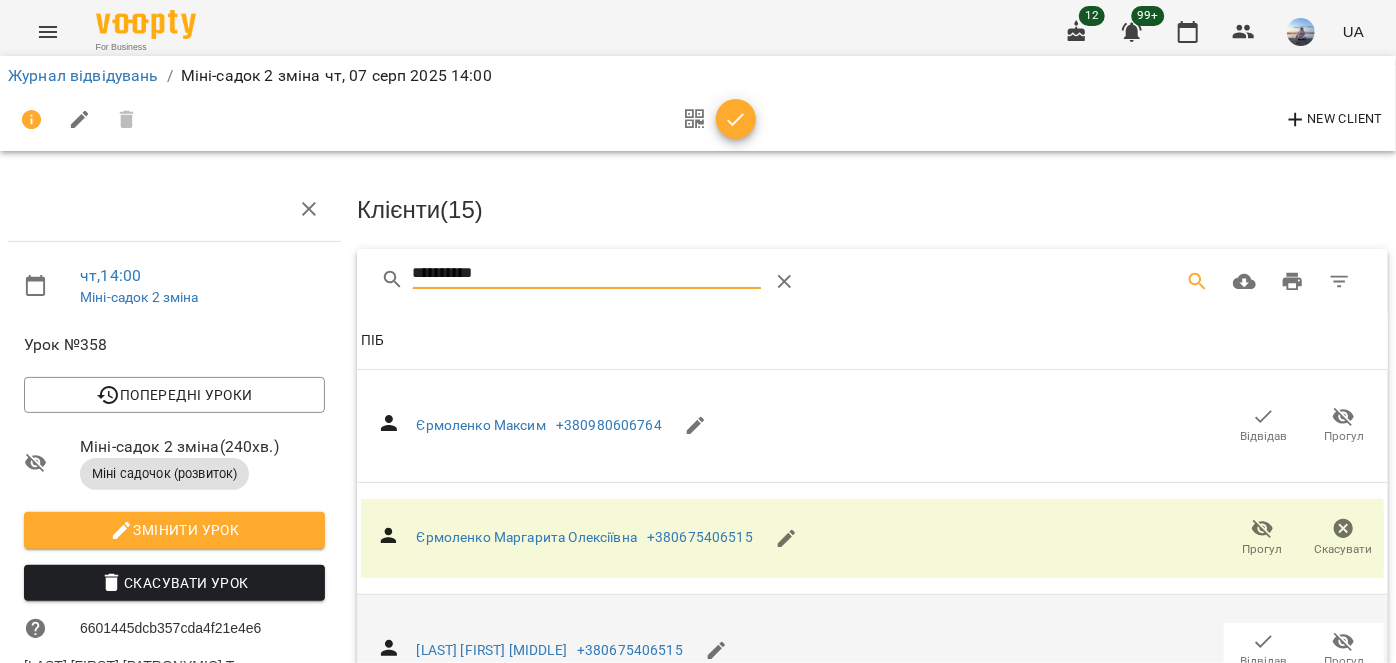 drag, startPoint x: 542, startPoint y: 267, endPoint x: 256, endPoint y: 246, distance: 286.76993 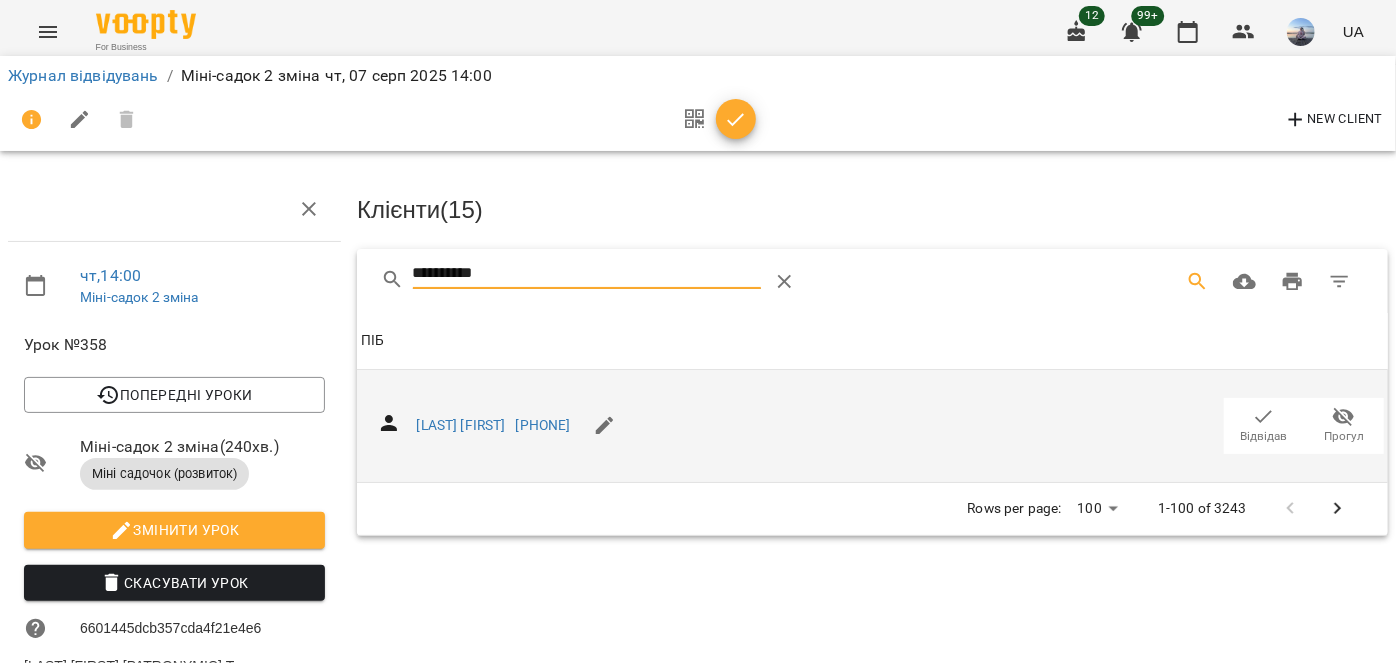 type on "**********" 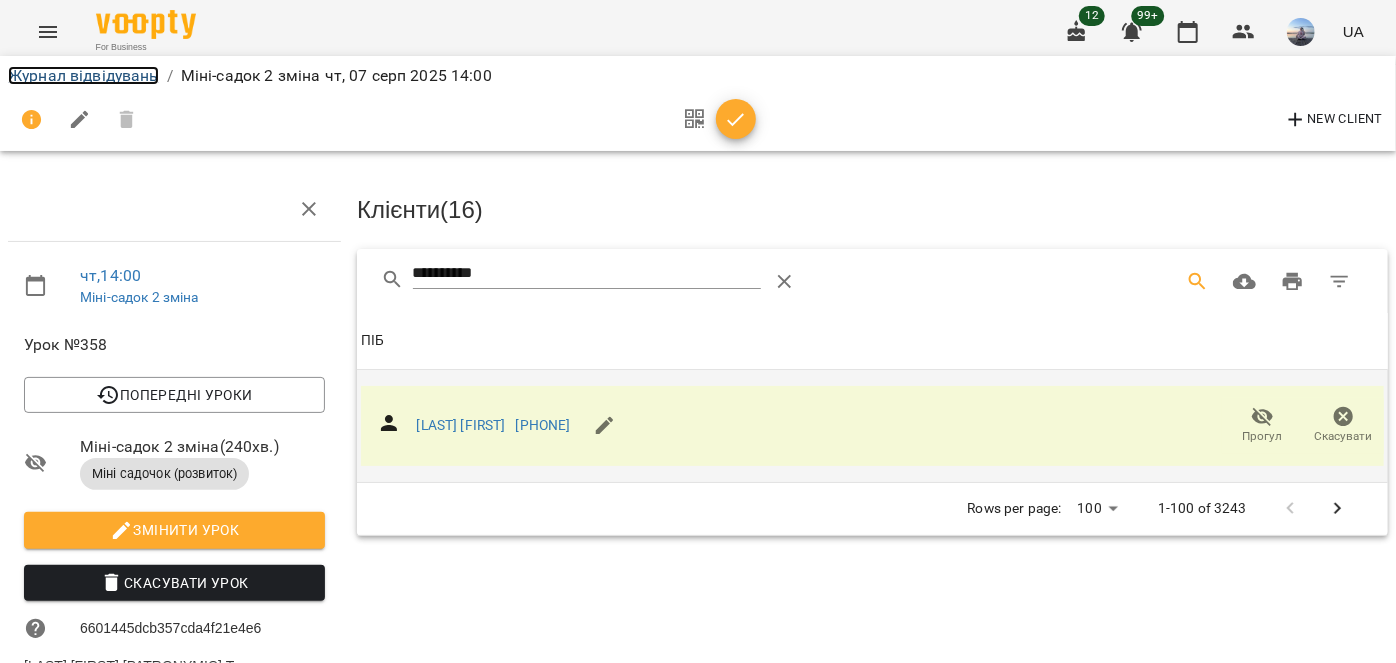 click on "Журнал відвідувань" at bounding box center [83, 75] 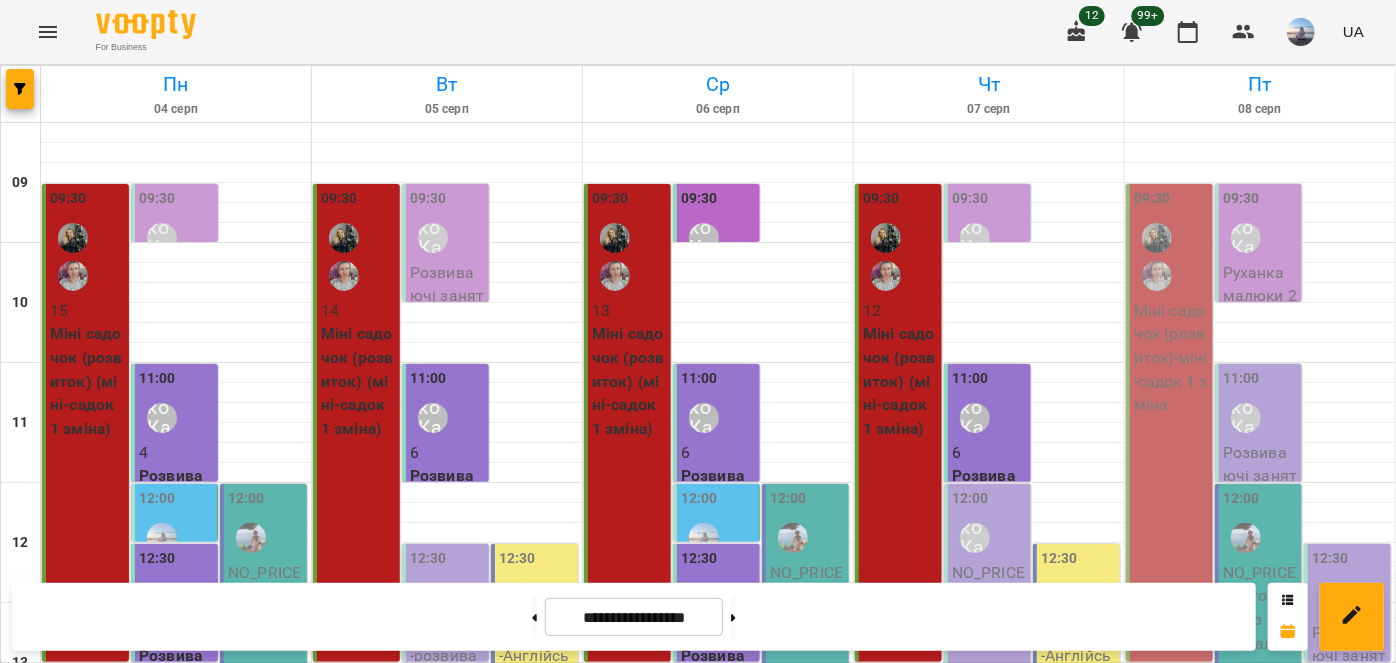 scroll, scrollTop: 629, scrollLeft: 0, axis: vertical 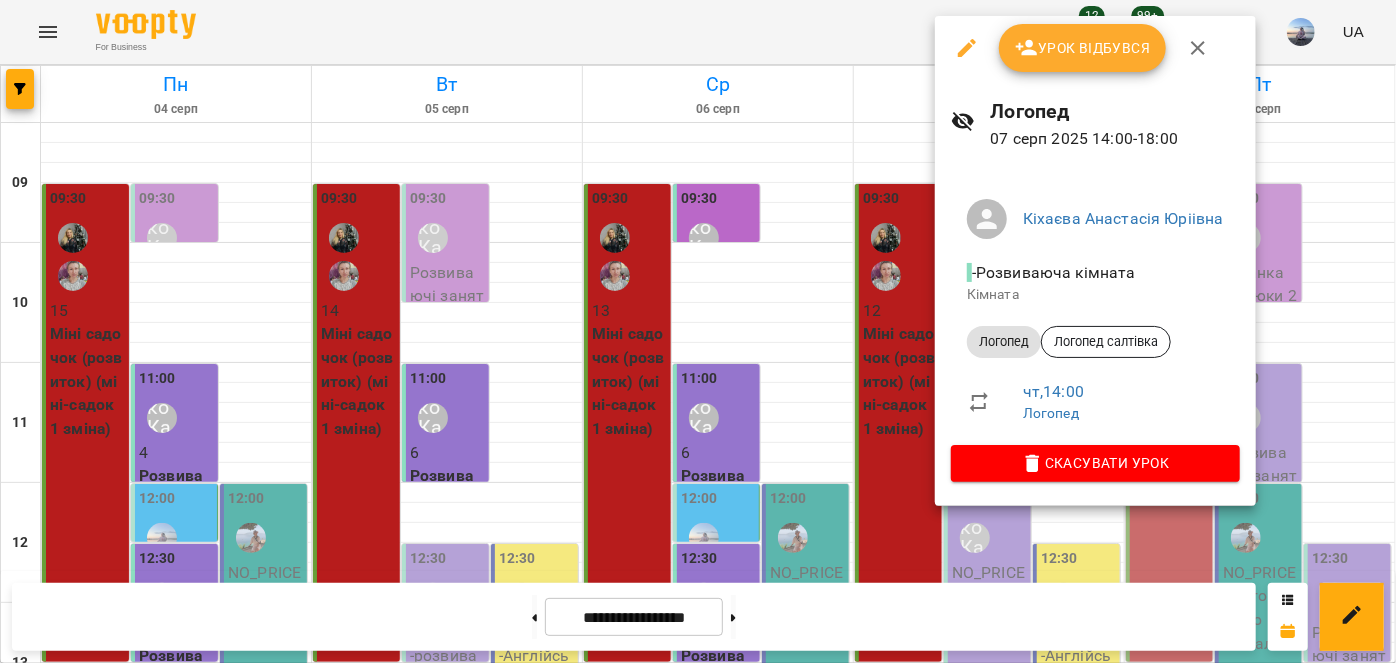 click on "Урок відбувся" at bounding box center [1083, 48] 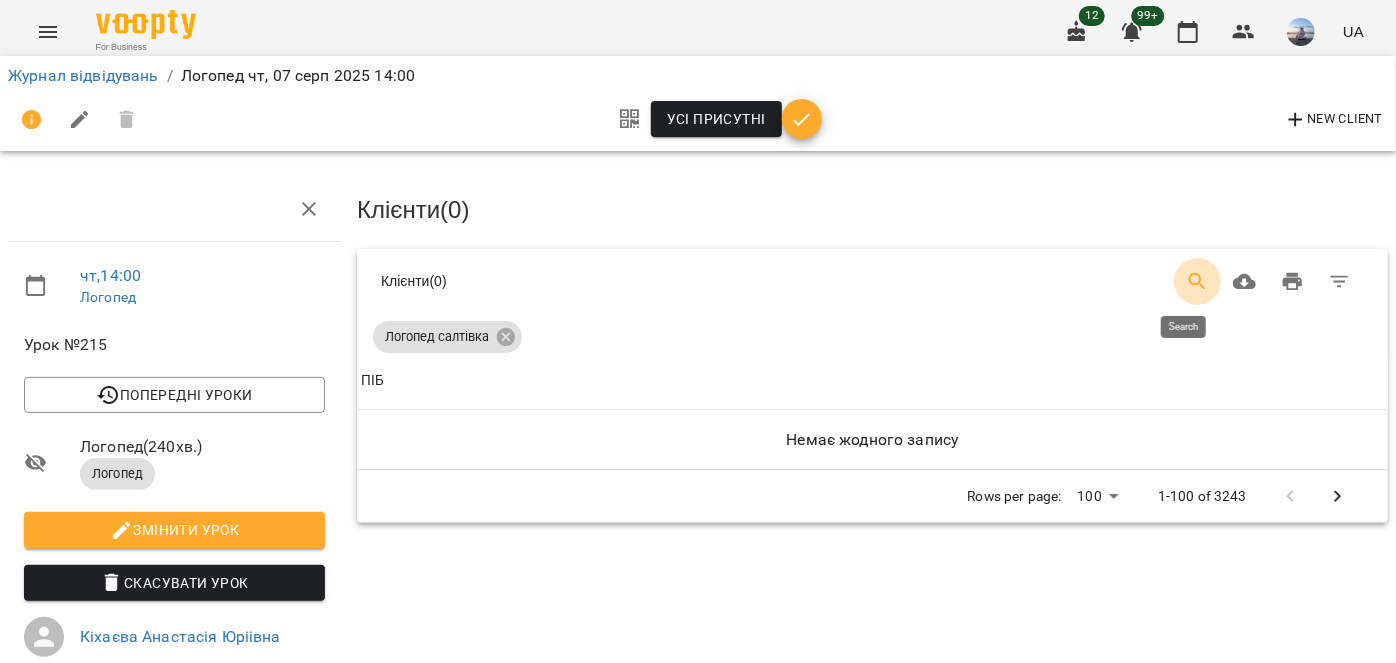 click 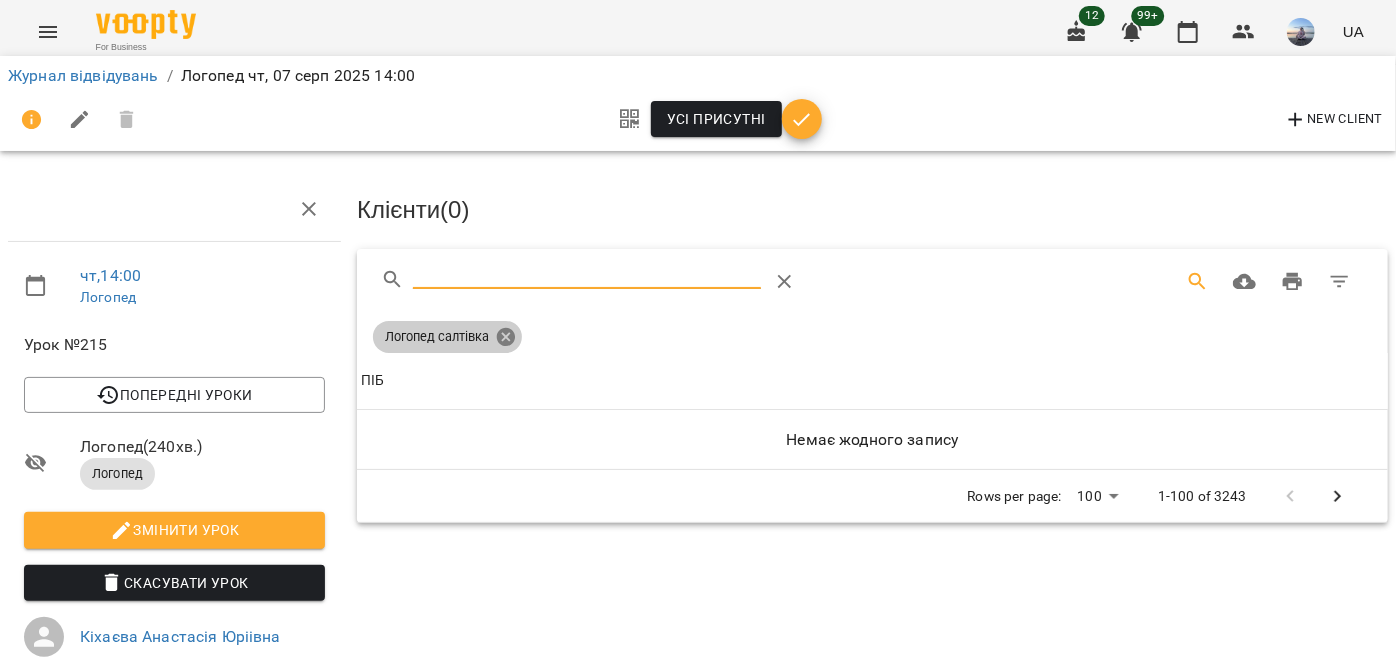 click 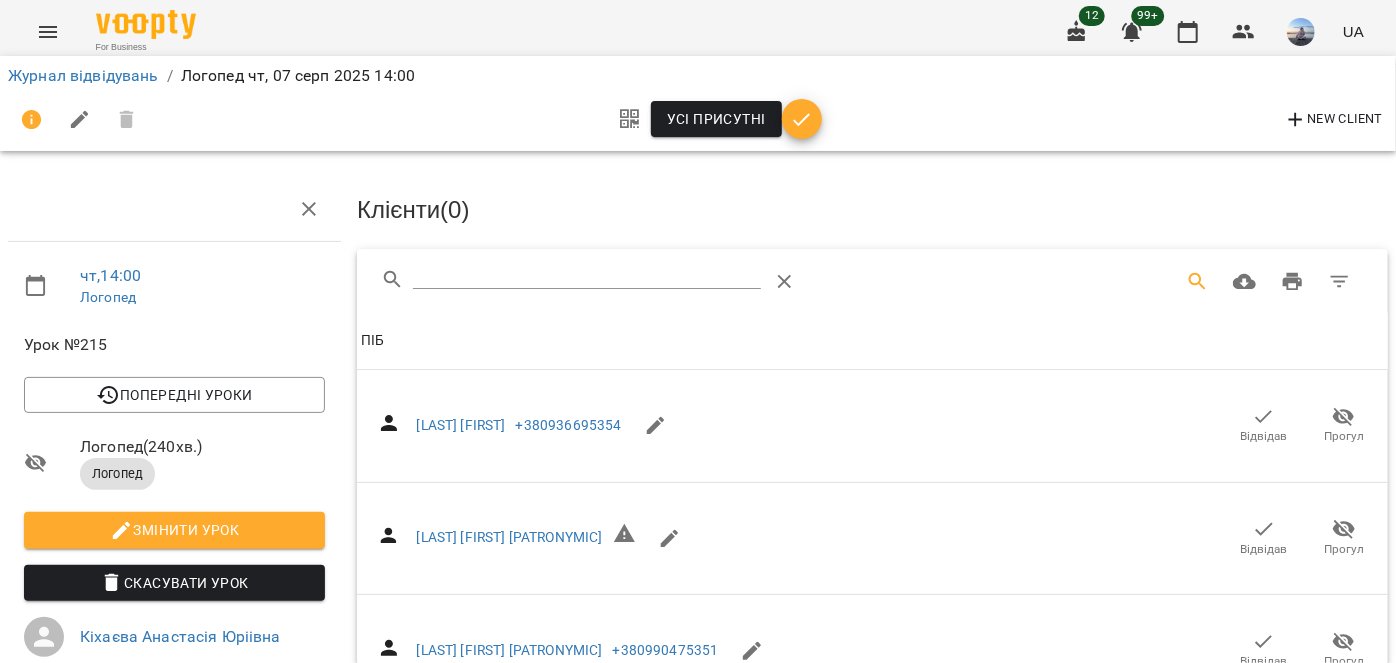 click at bounding box center (587, 282) 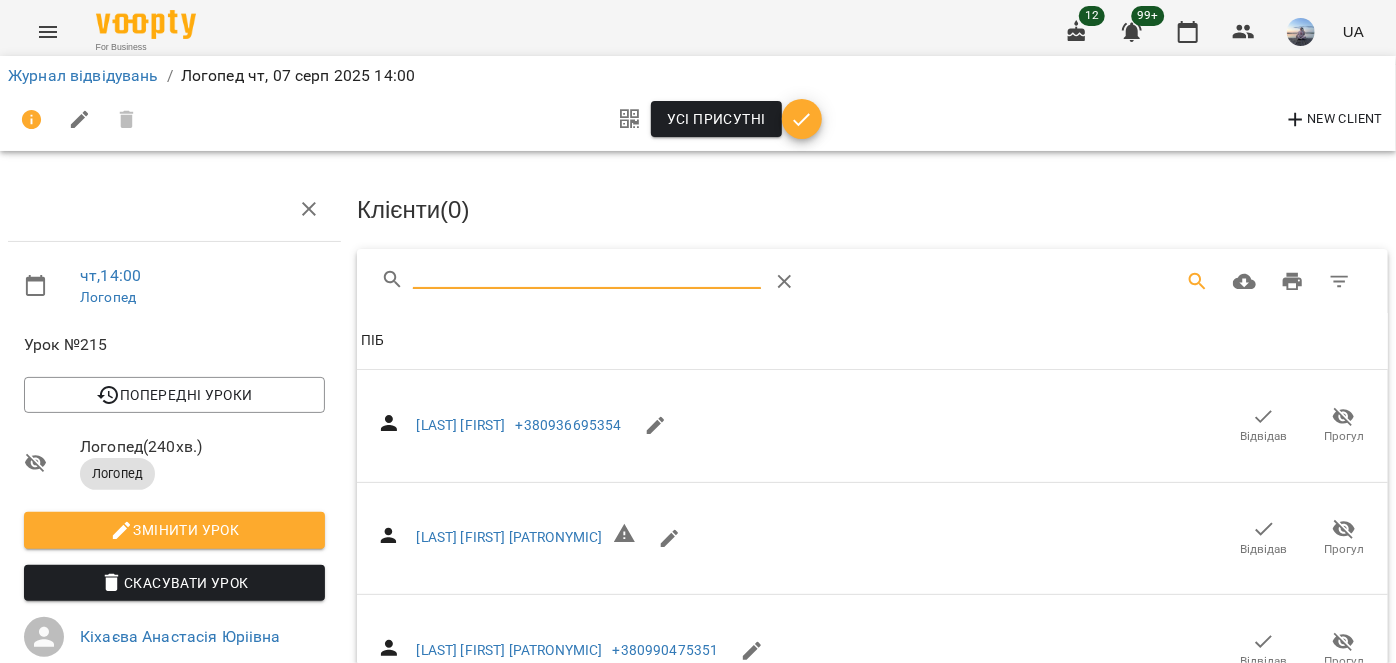 click at bounding box center (587, 274) 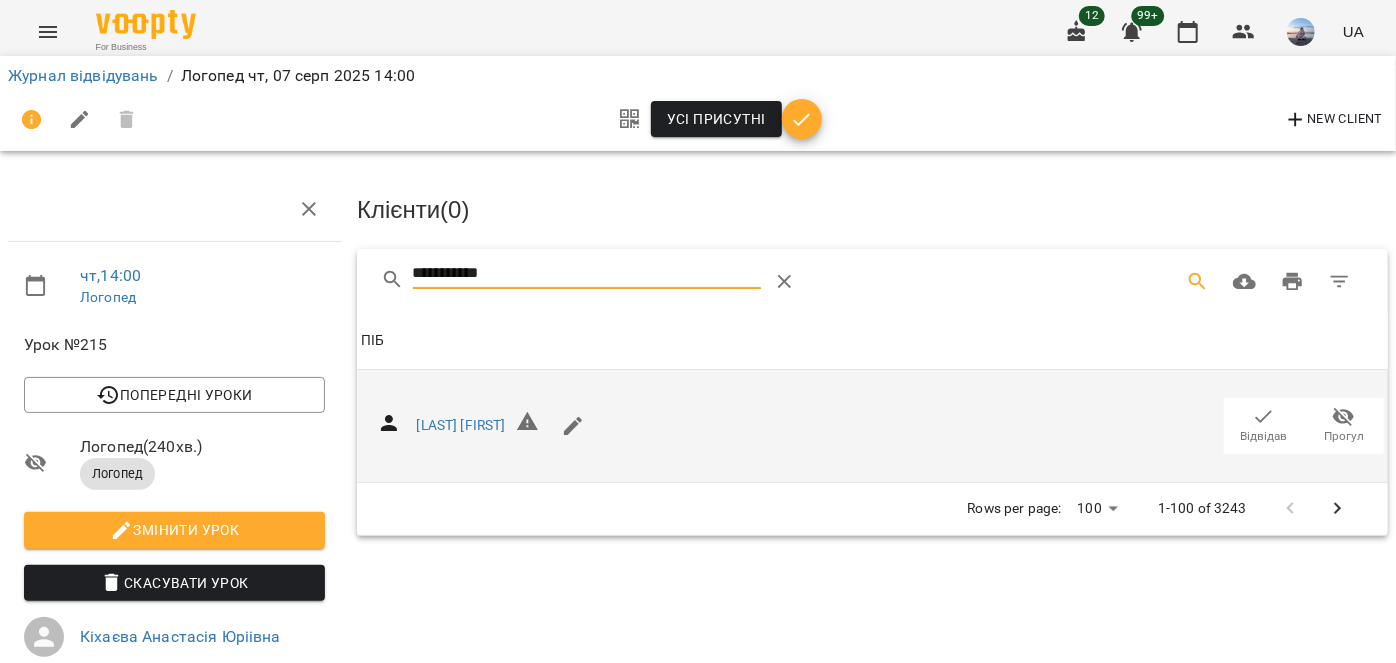 type on "**********" 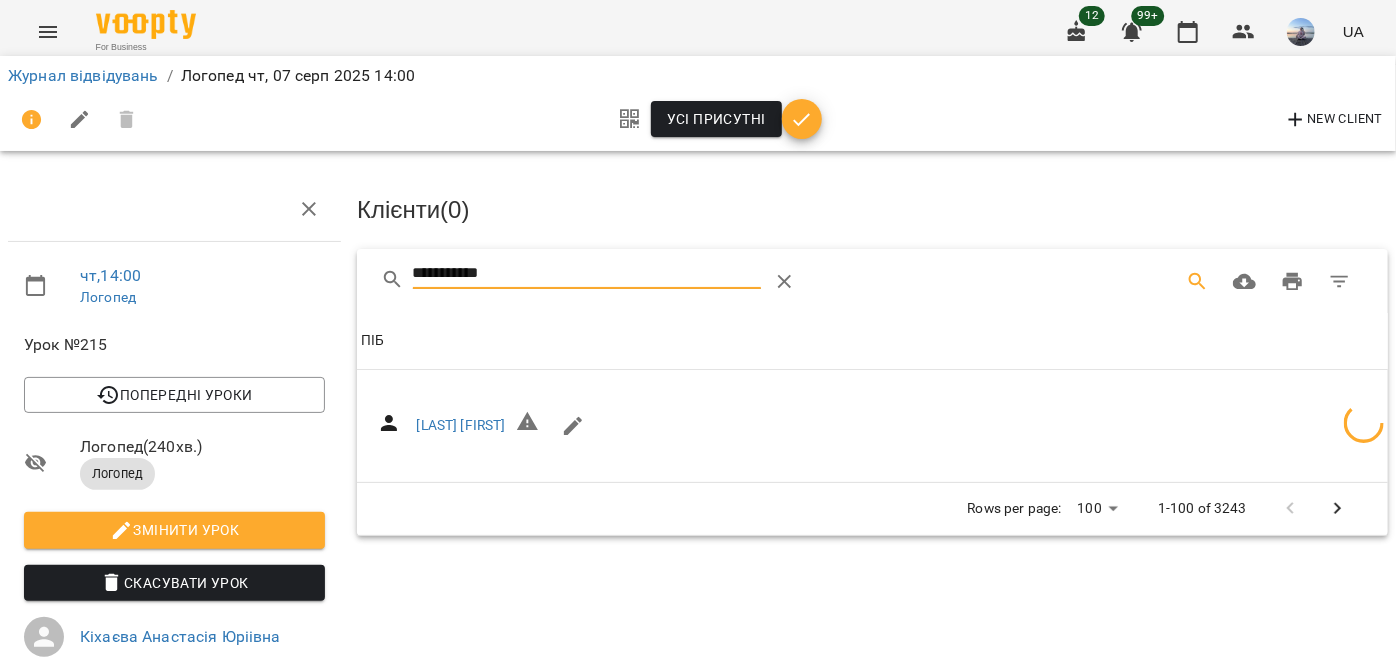 drag, startPoint x: 629, startPoint y: 268, endPoint x: 300, endPoint y: 278, distance: 329.15195 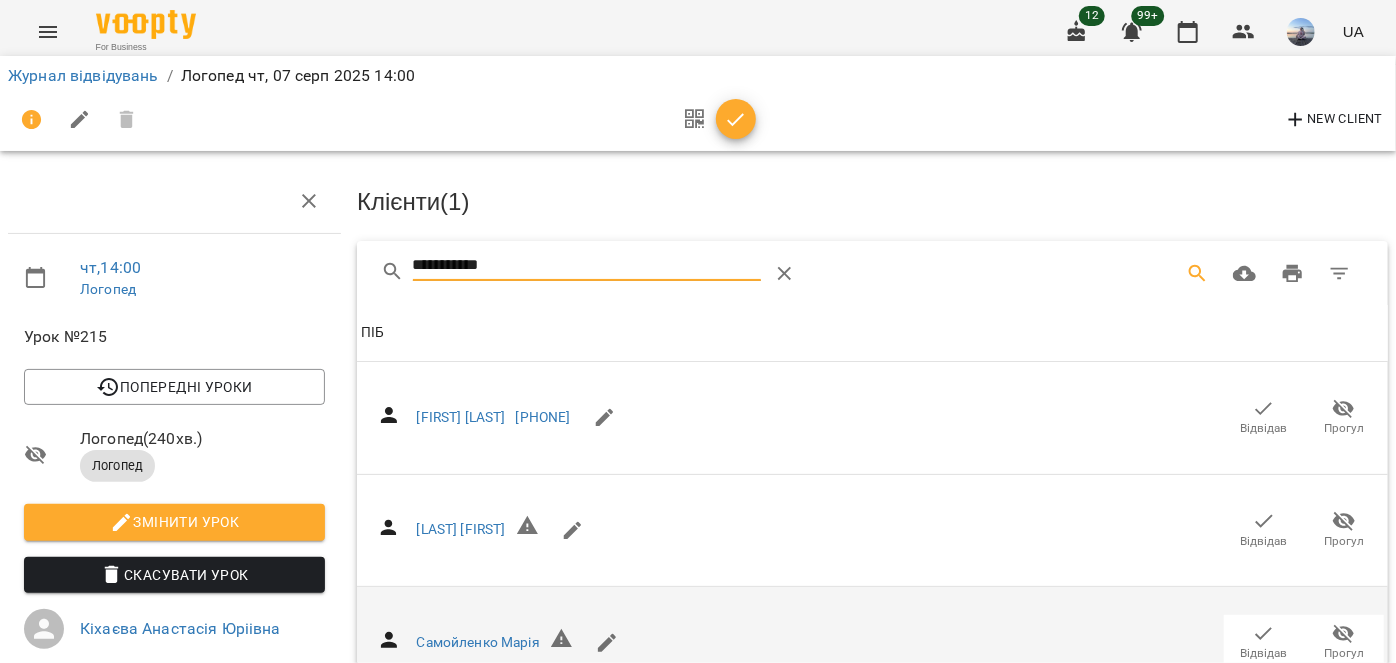 scroll, scrollTop: 181, scrollLeft: 0, axis: vertical 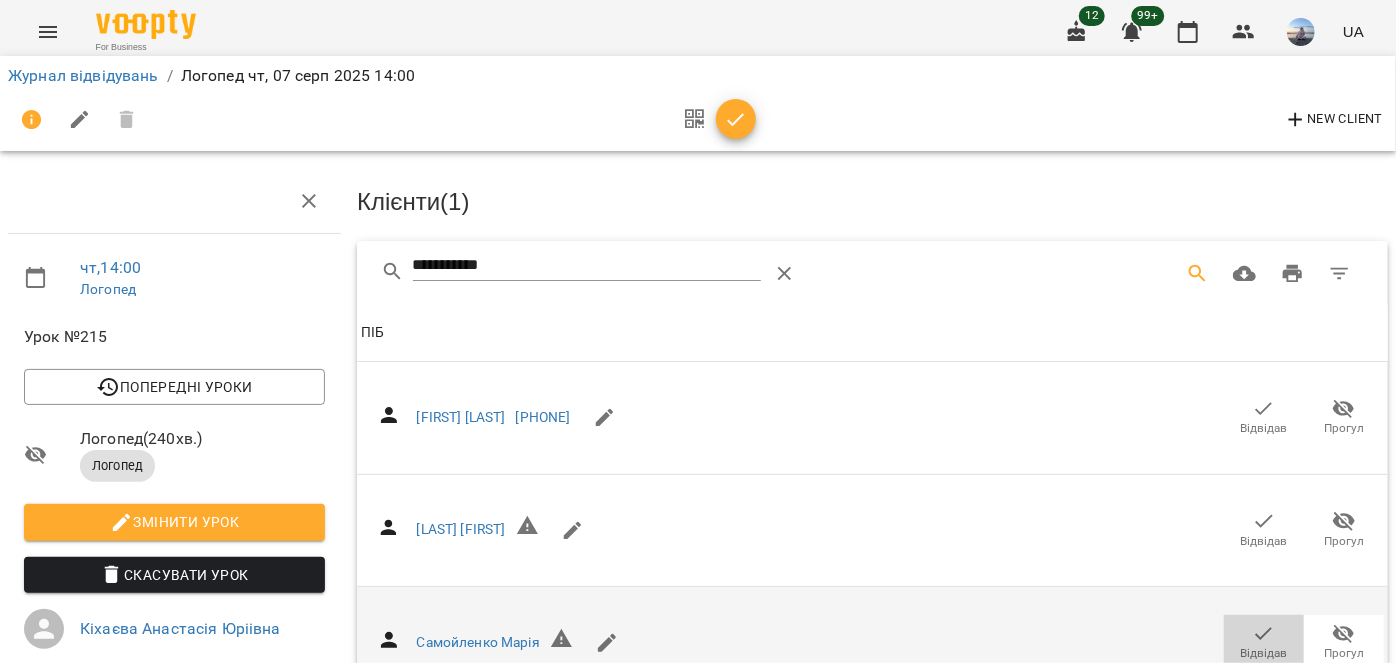 click on "Відвідав" at bounding box center [1264, 653] 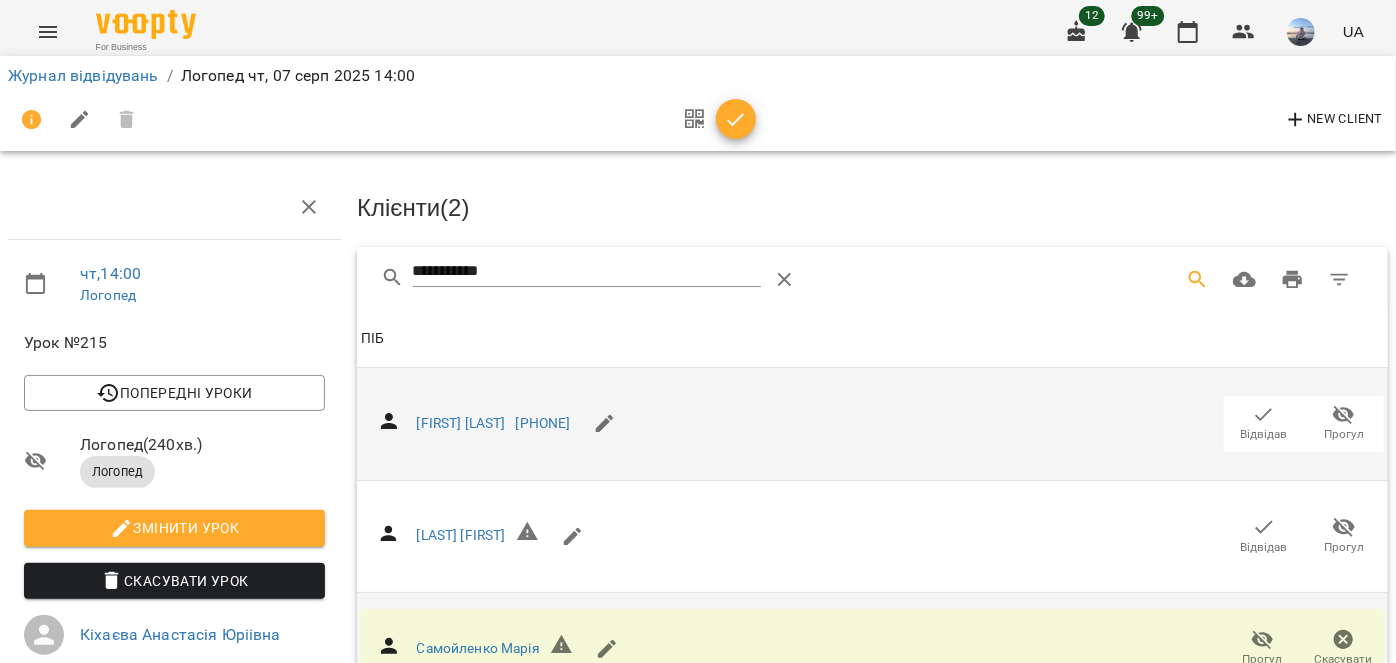scroll, scrollTop: 0, scrollLeft: 0, axis: both 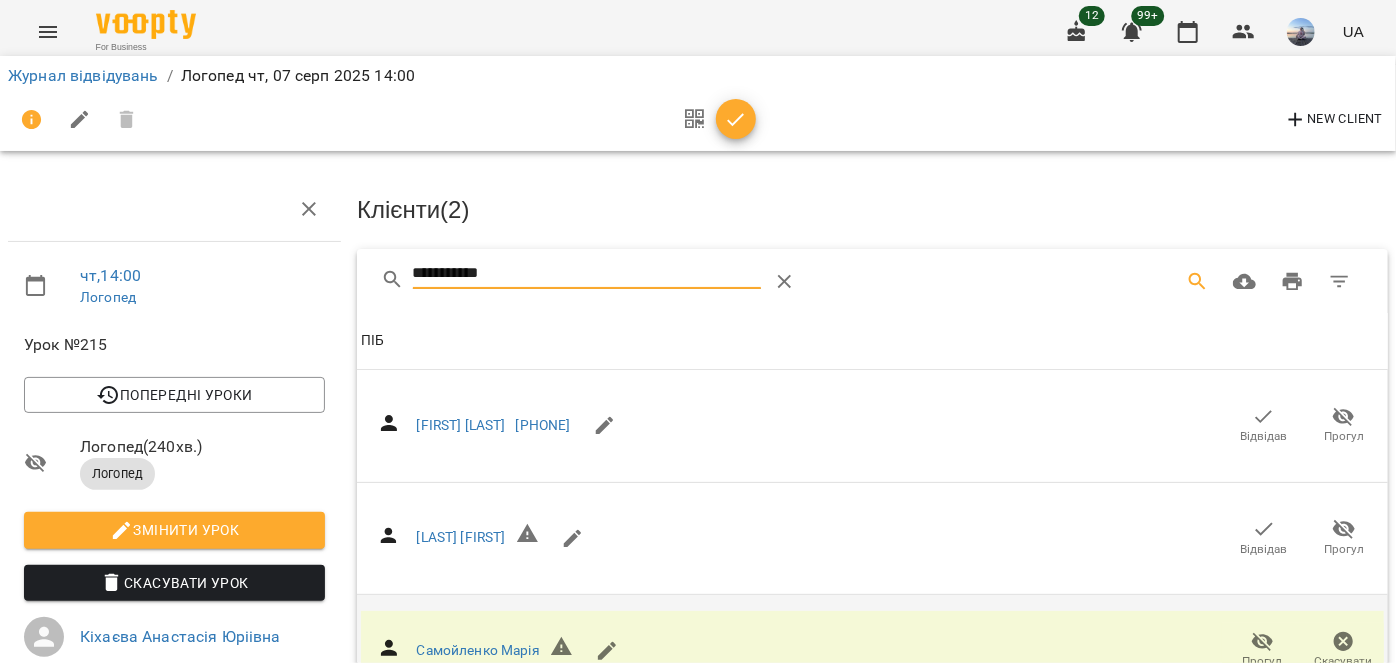 drag, startPoint x: 526, startPoint y: 285, endPoint x: 371, endPoint y: 294, distance: 155.26108 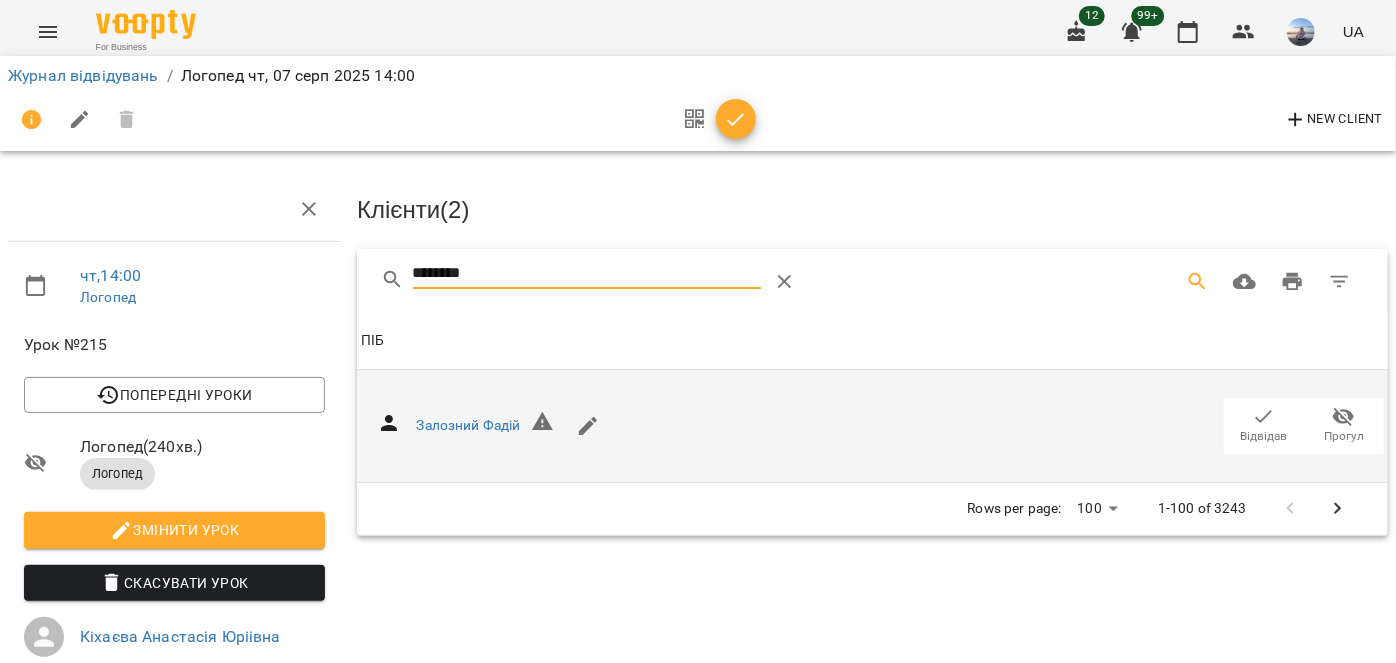 type on "********" 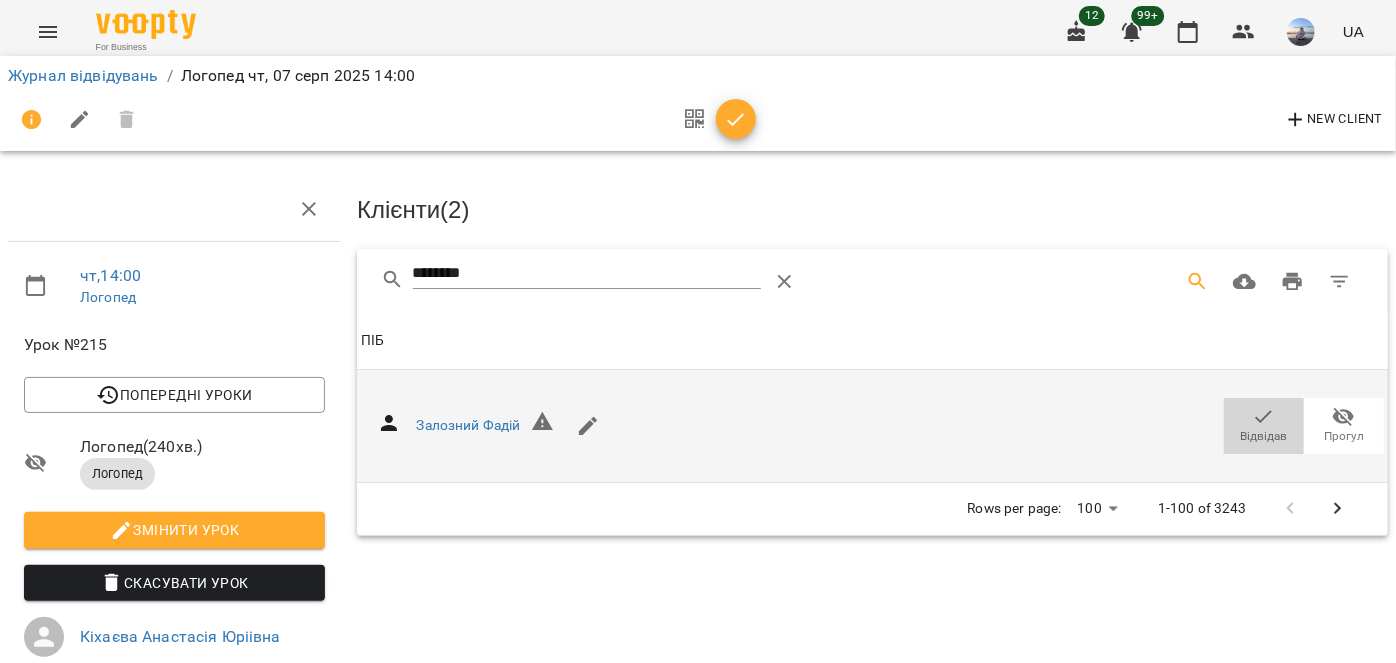 click on "Відвідав" at bounding box center [1264, 436] 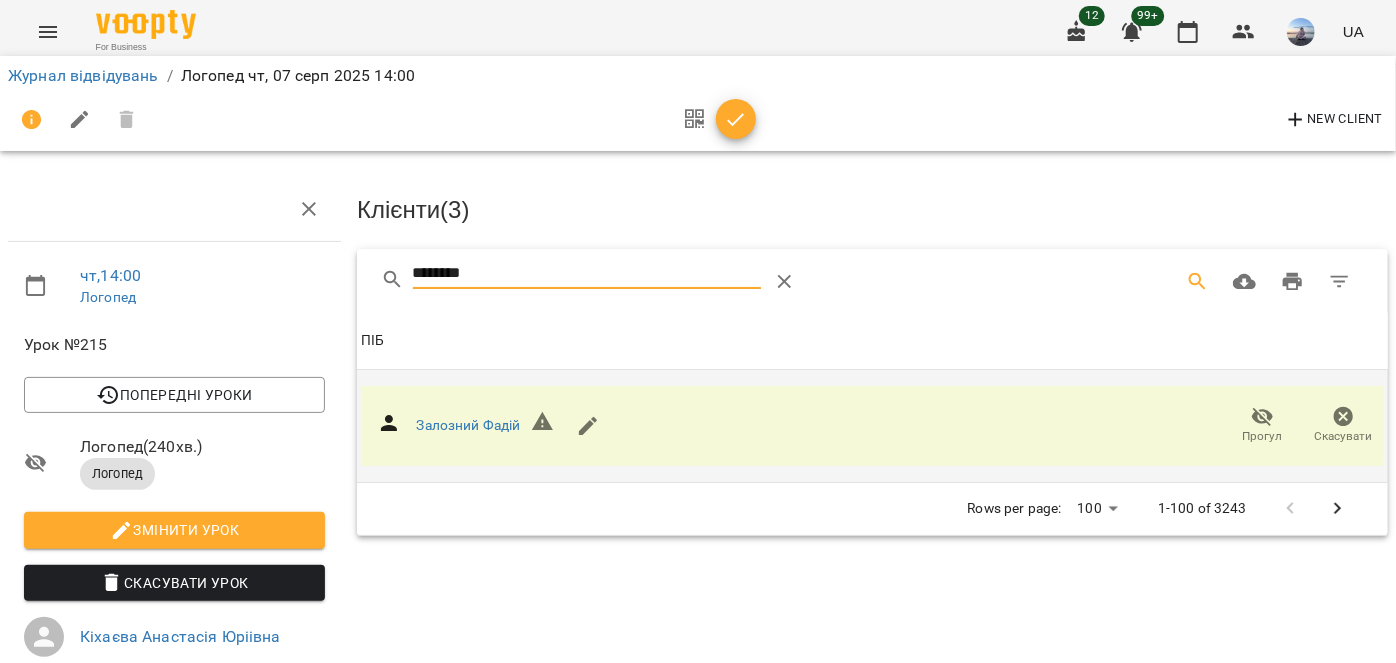 drag, startPoint x: 507, startPoint y: 261, endPoint x: 360, endPoint y: 288, distance: 149.45903 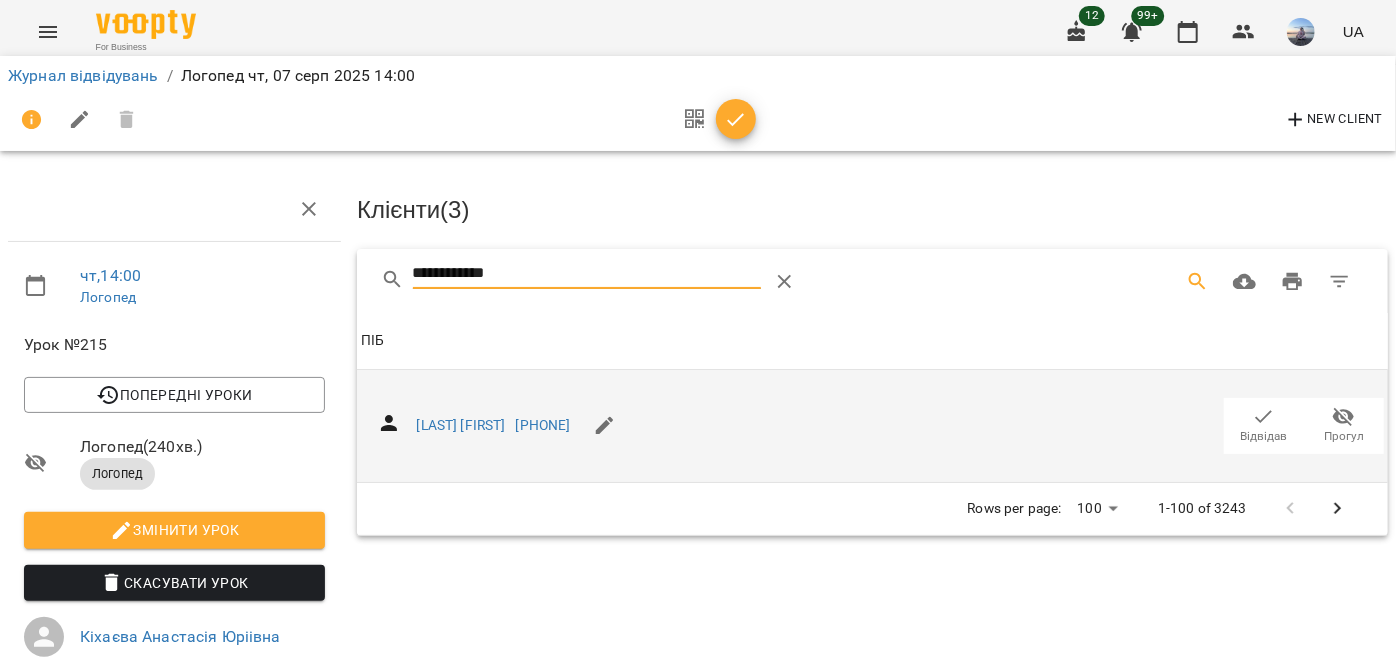 type on "**********" 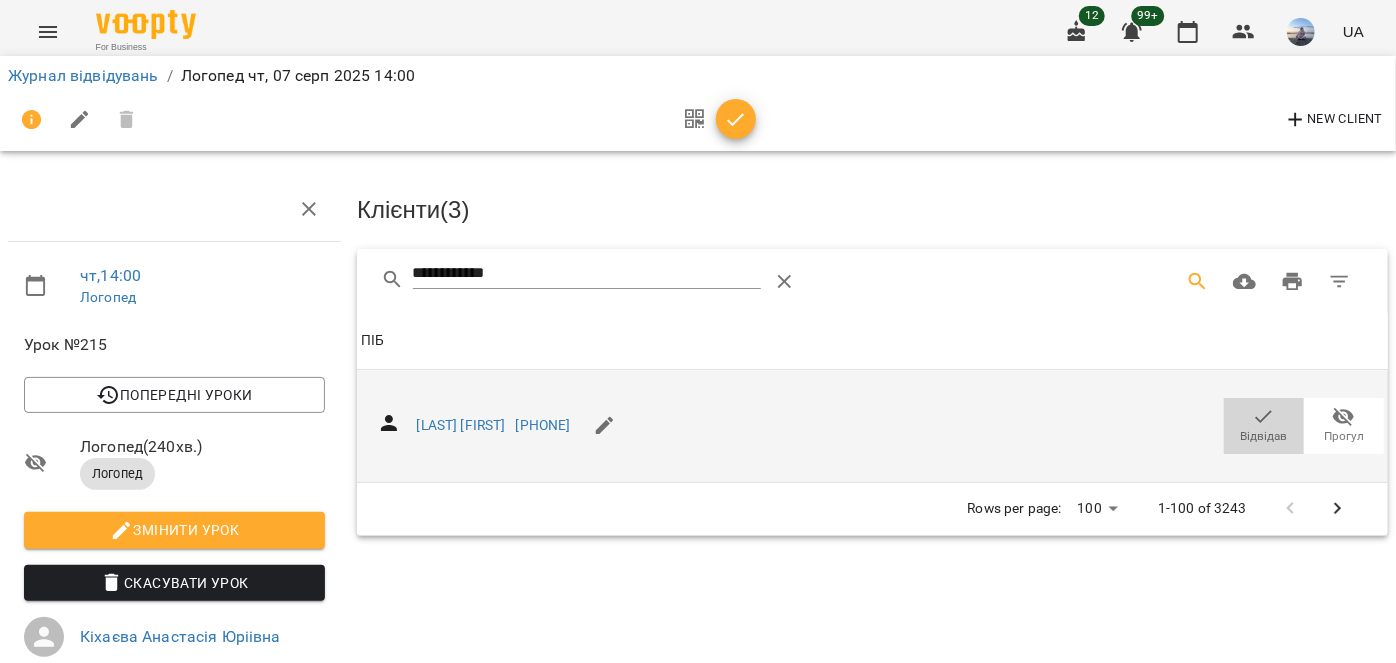 click 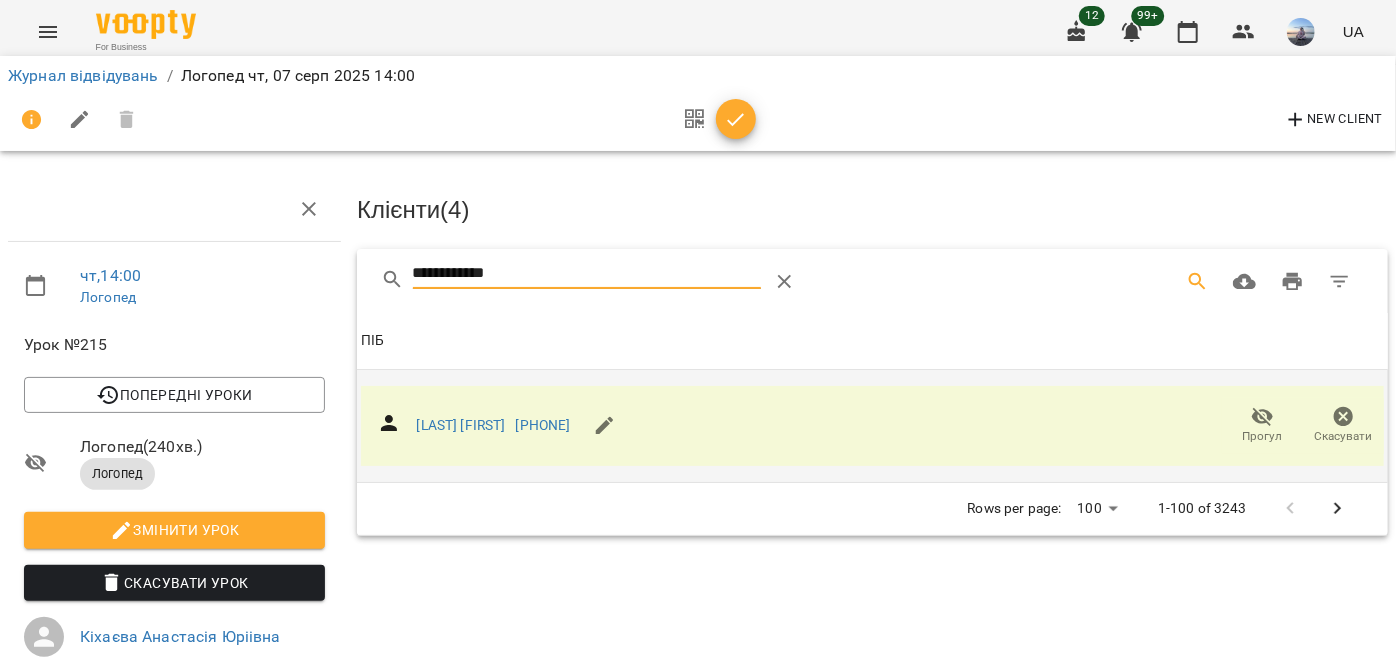 click on "**********" at bounding box center (587, 274) 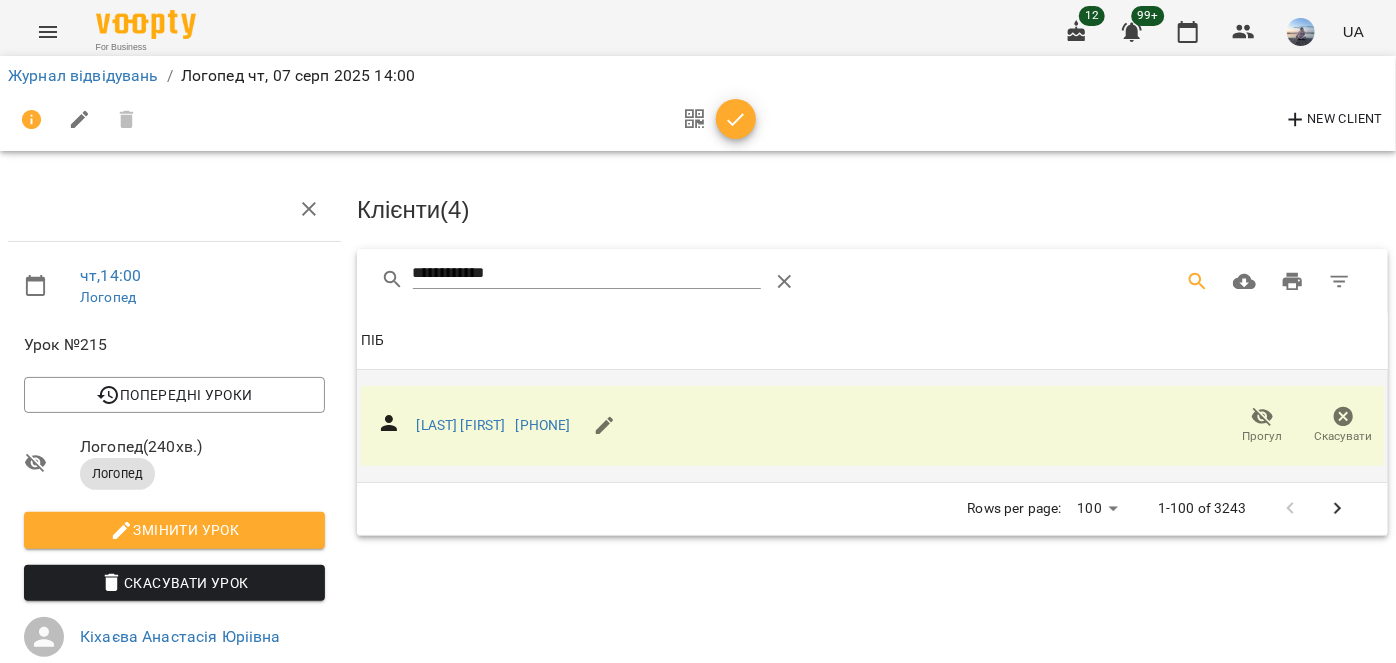 drag, startPoint x: 415, startPoint y: 245, endPoint x: 474, endPoint y: 251, distance: 59.3043 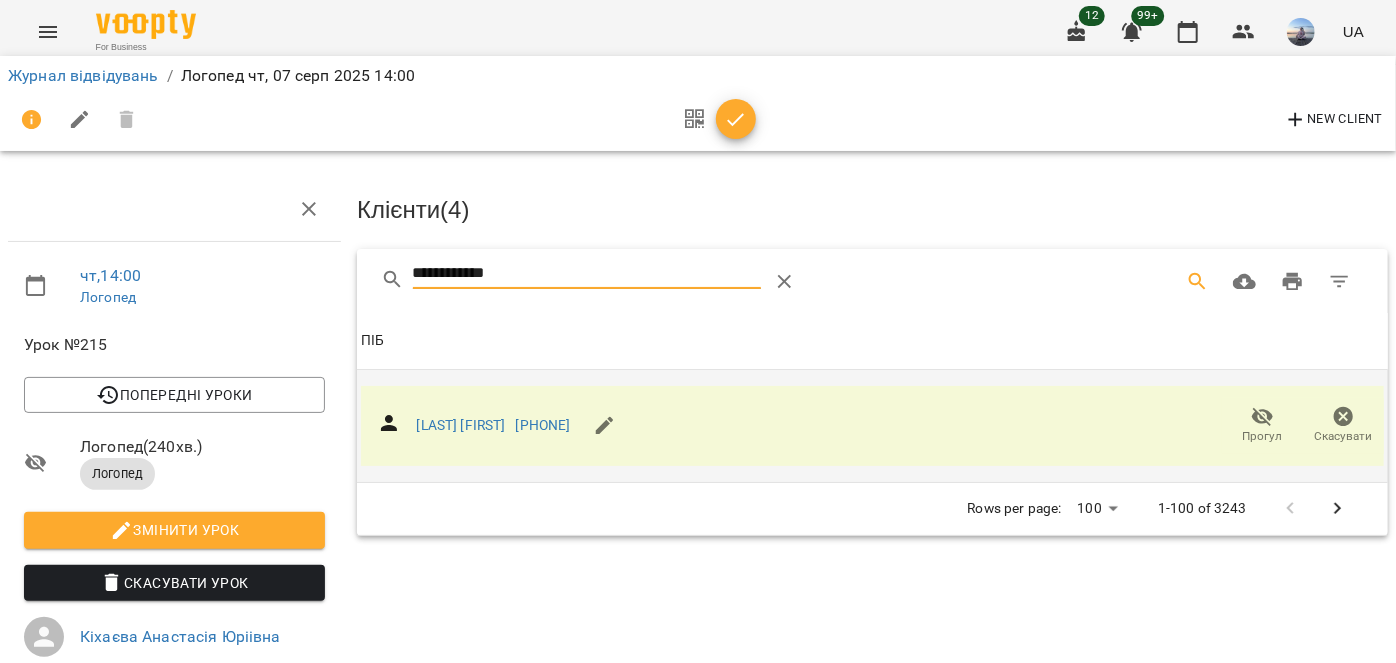 drag, startPoint x: 519, startPoint y: 267, endPoint x: 317, endPoint y: 218, distance: 207.85812 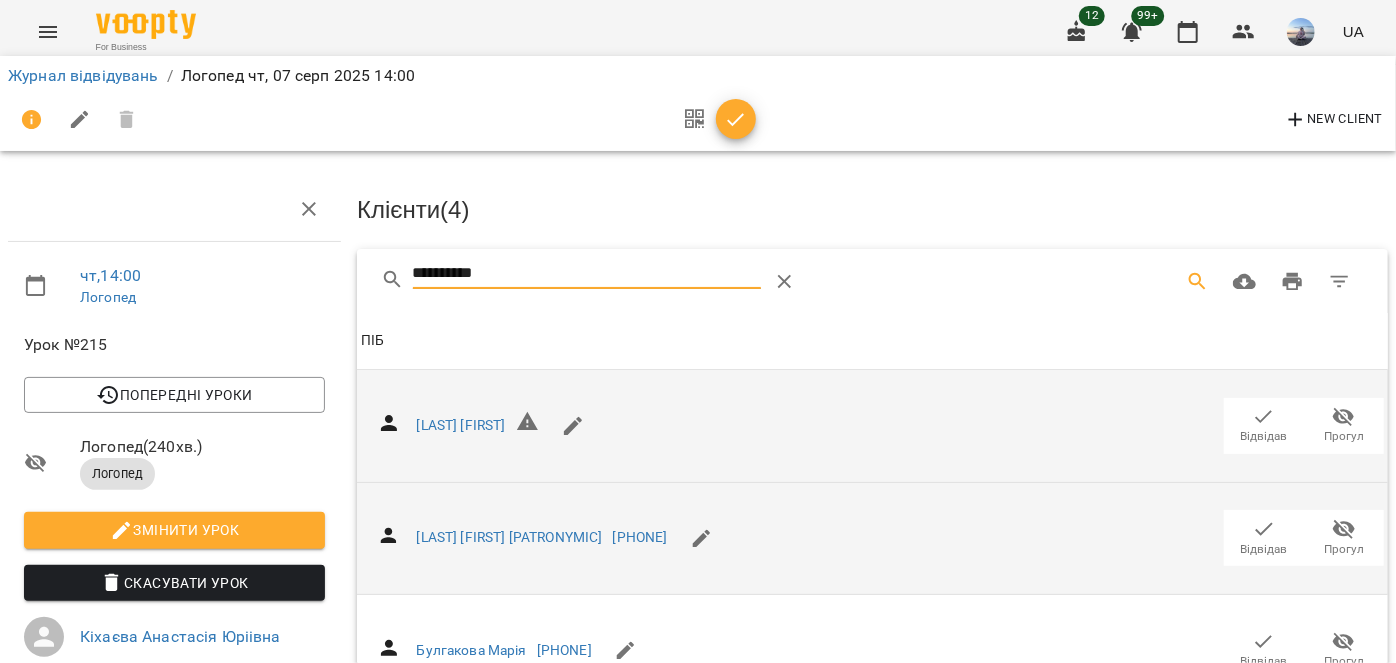type on "*********" 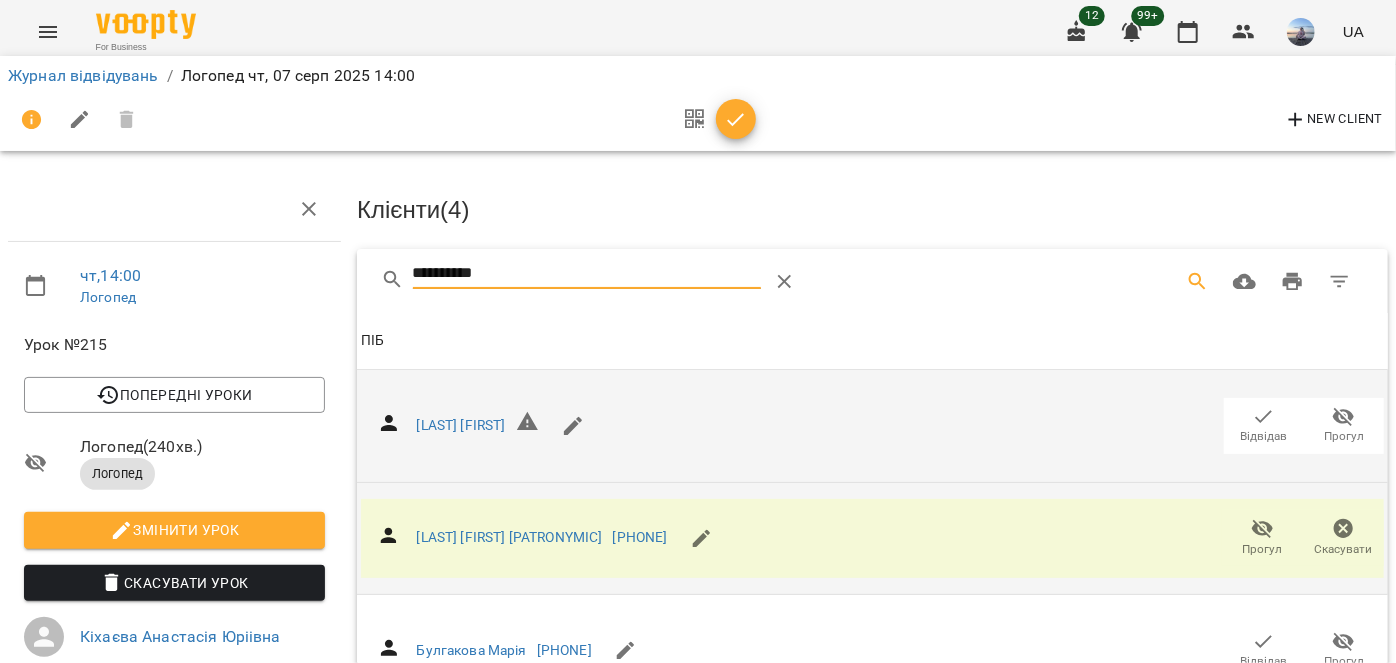 drag, startPoint x: 333, startPoint y: 252, endPoint x: 184, endPoint y: 247, distance: 149.08386 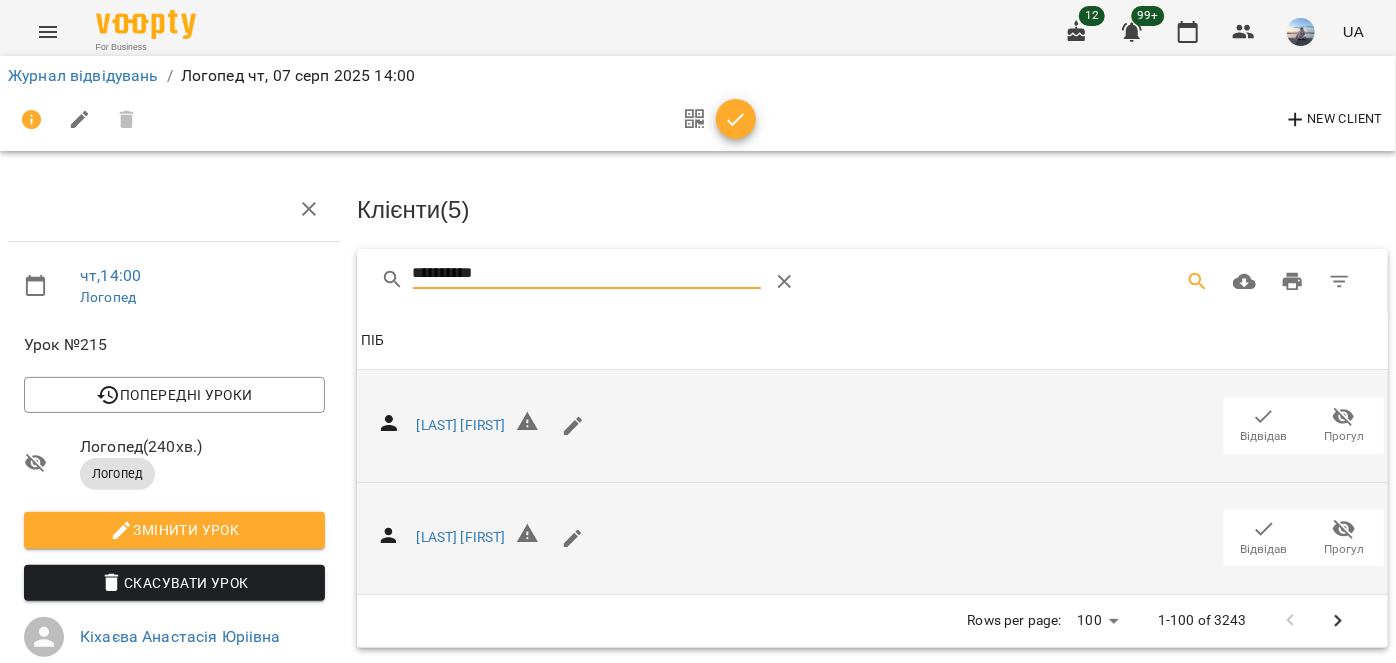 type on "*********" 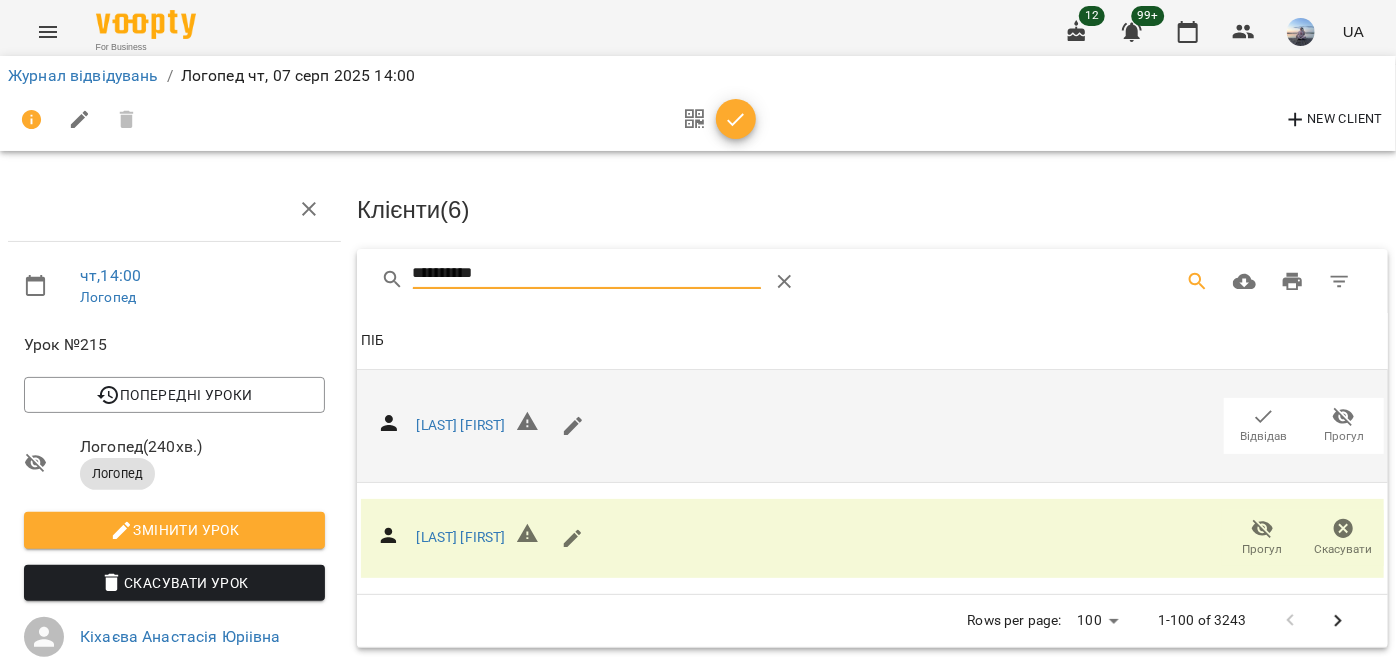 drag, startPoint x: 506, startPoint y: 267, endPoint x: 348, endPoint y: 286, distance: 159.1383 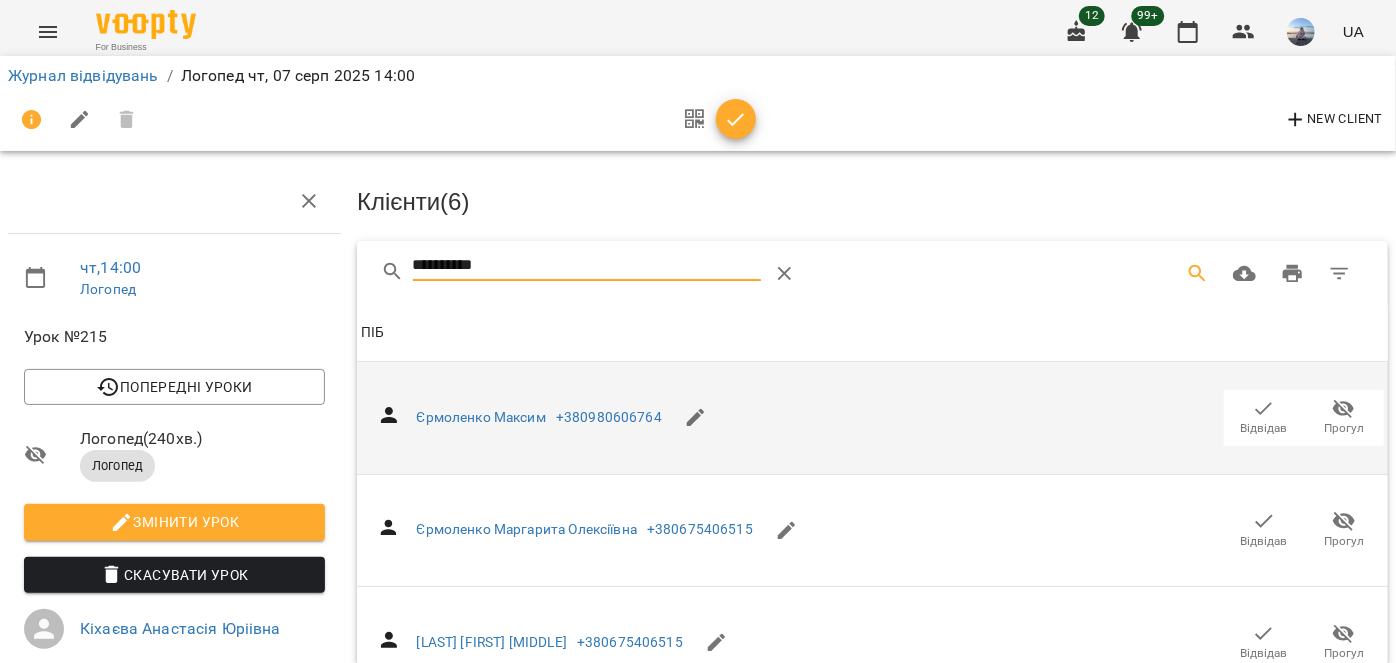 scroll, scrollTop: 181, scrollLeft: 0, axis: vertical 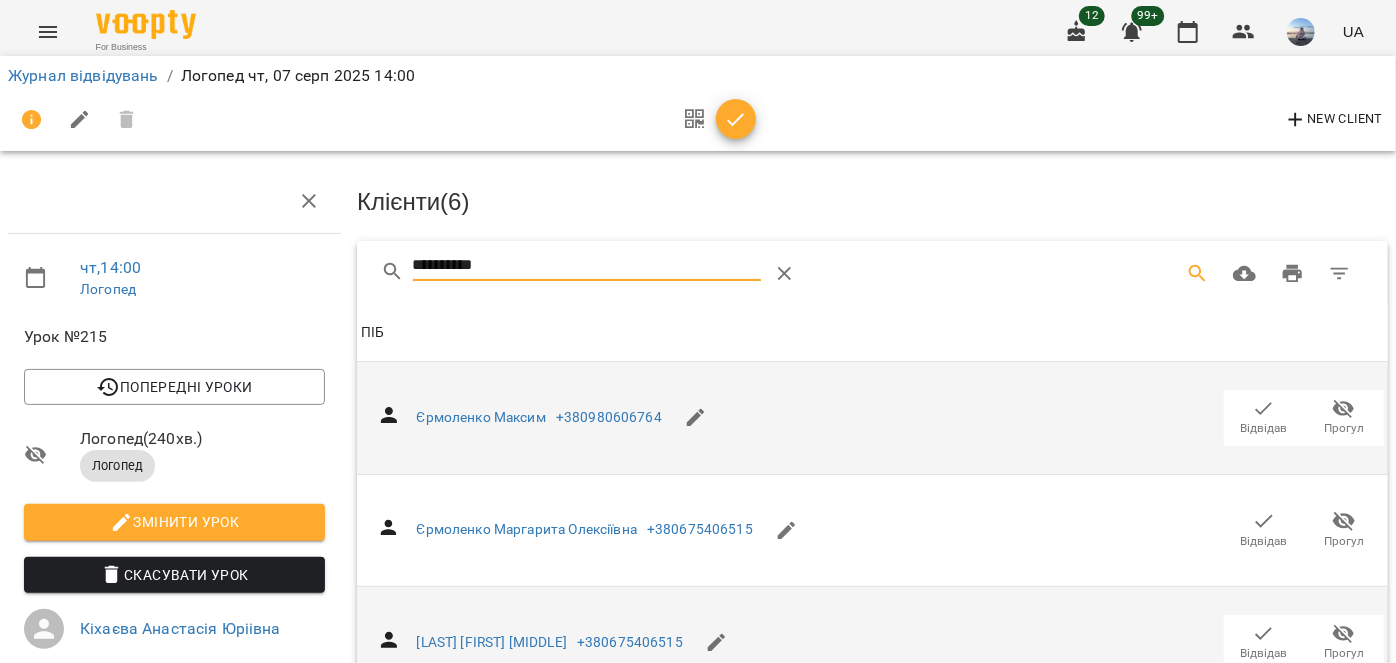 type on "*********" 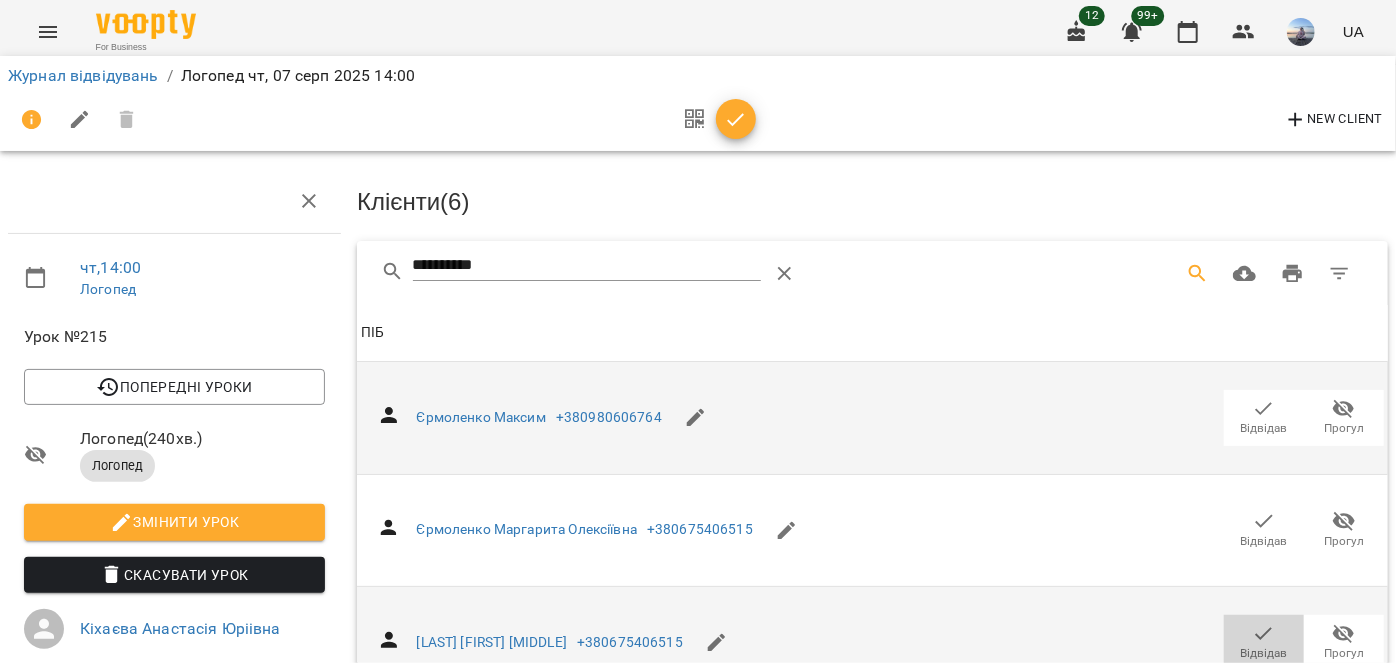 click on "Відвідав" at bounding box center [1264, 642] 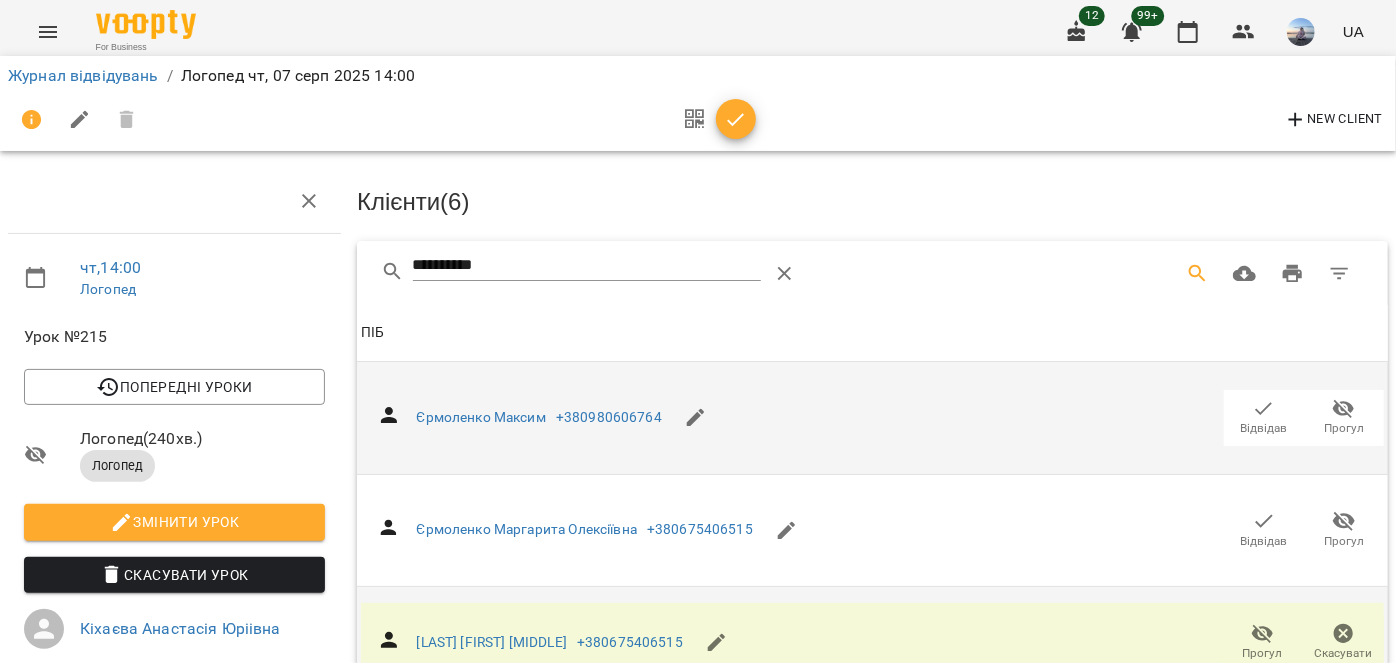 scroll, scrollTop: 0, scrollLeft: 0, axis: both 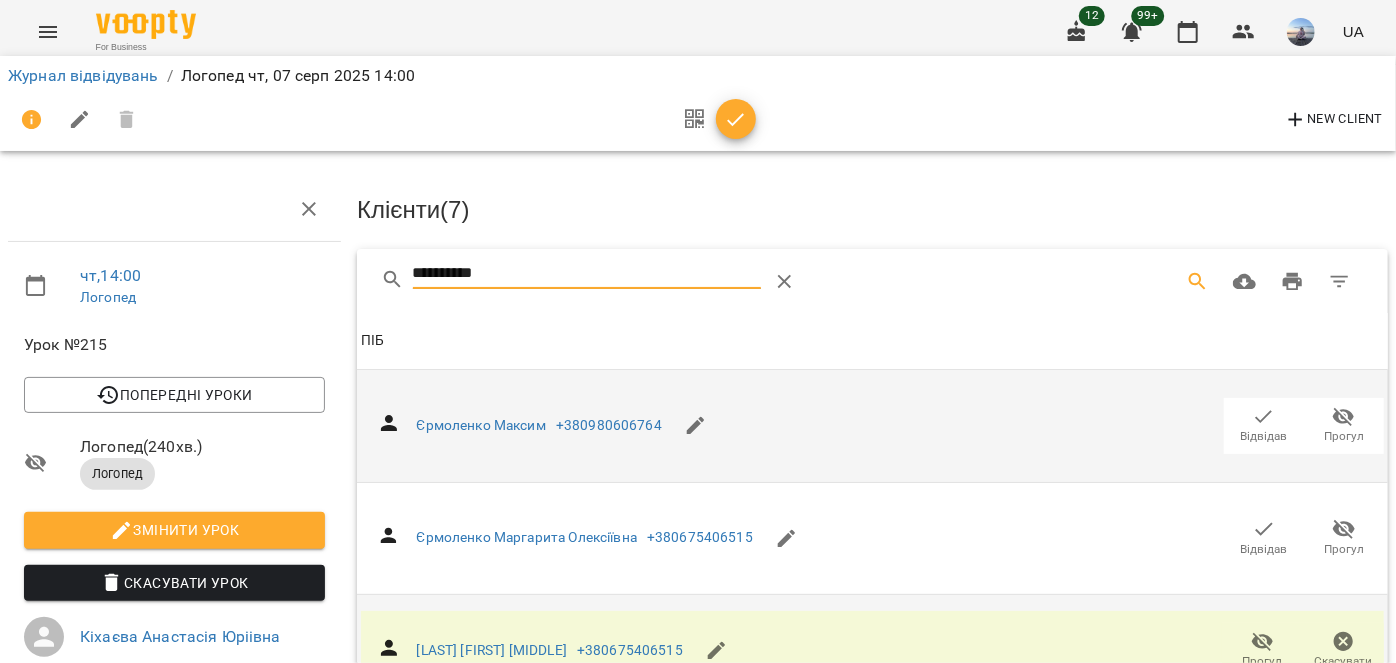 drag, startPoint x: 517, startPoint y: 272, endPoint x: 340, endPoint y: 285, distance: 177.47676 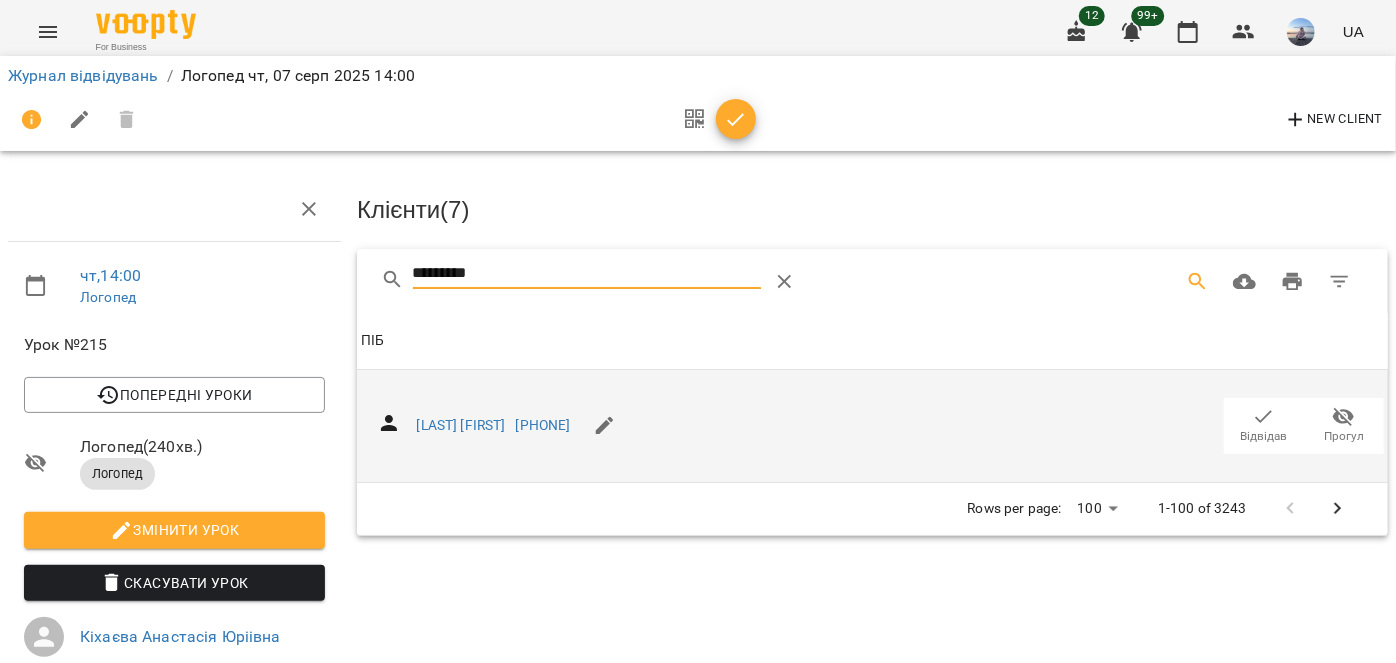 type on "*********" 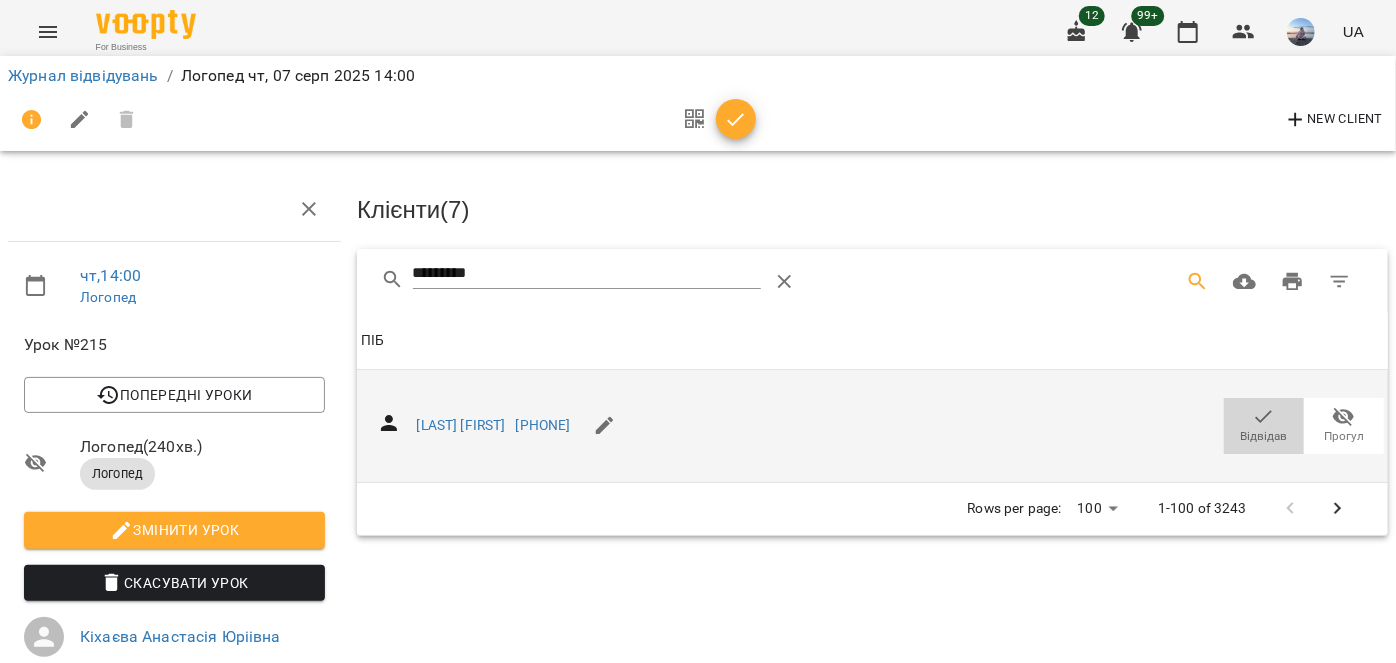 click 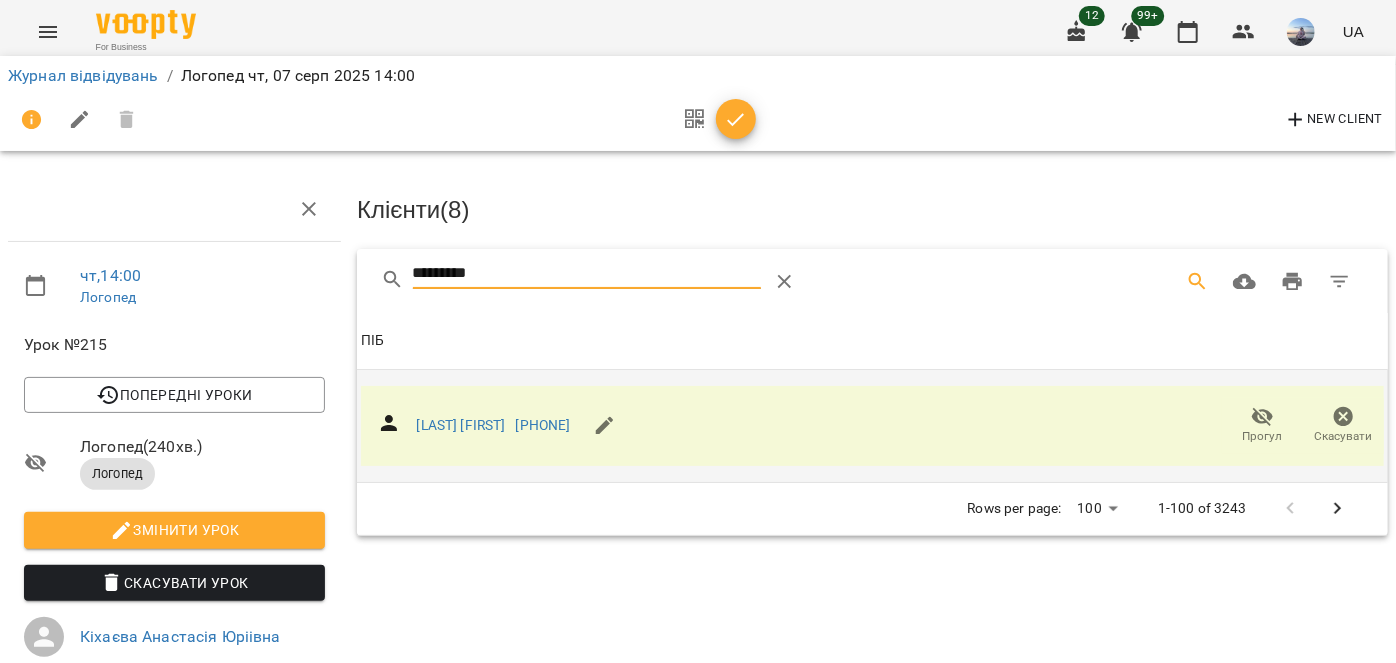drag, startPoint x: 594, startPoint y: 253, endPoint x: 390, endPoint y: 210, distance: 208.48262 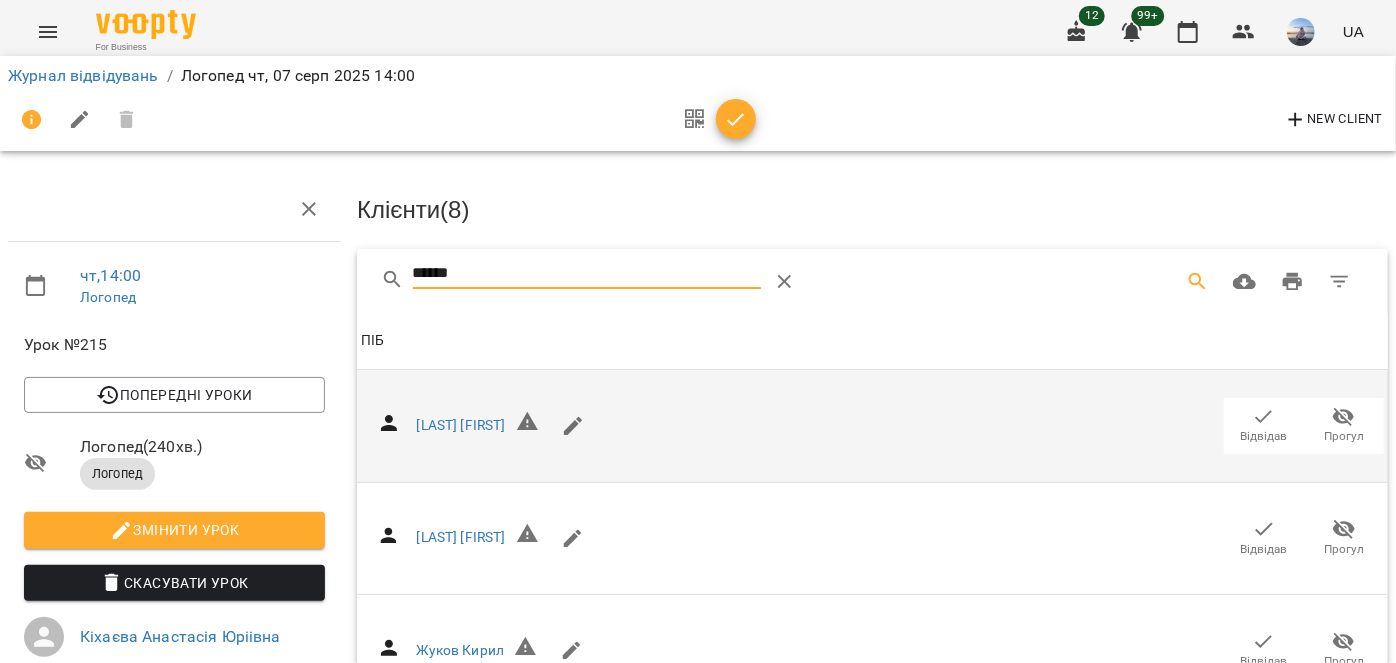 type on "*****" 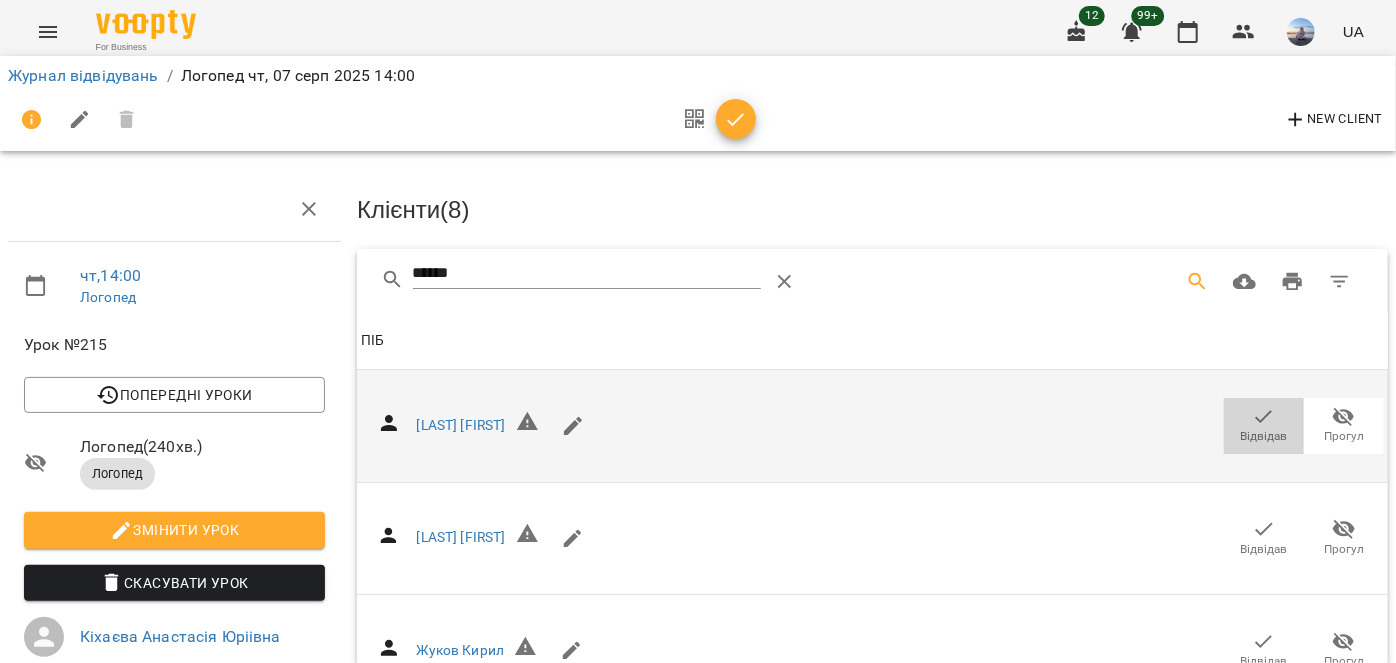 click on "Відвідав" at bounding box center (1264, 426) 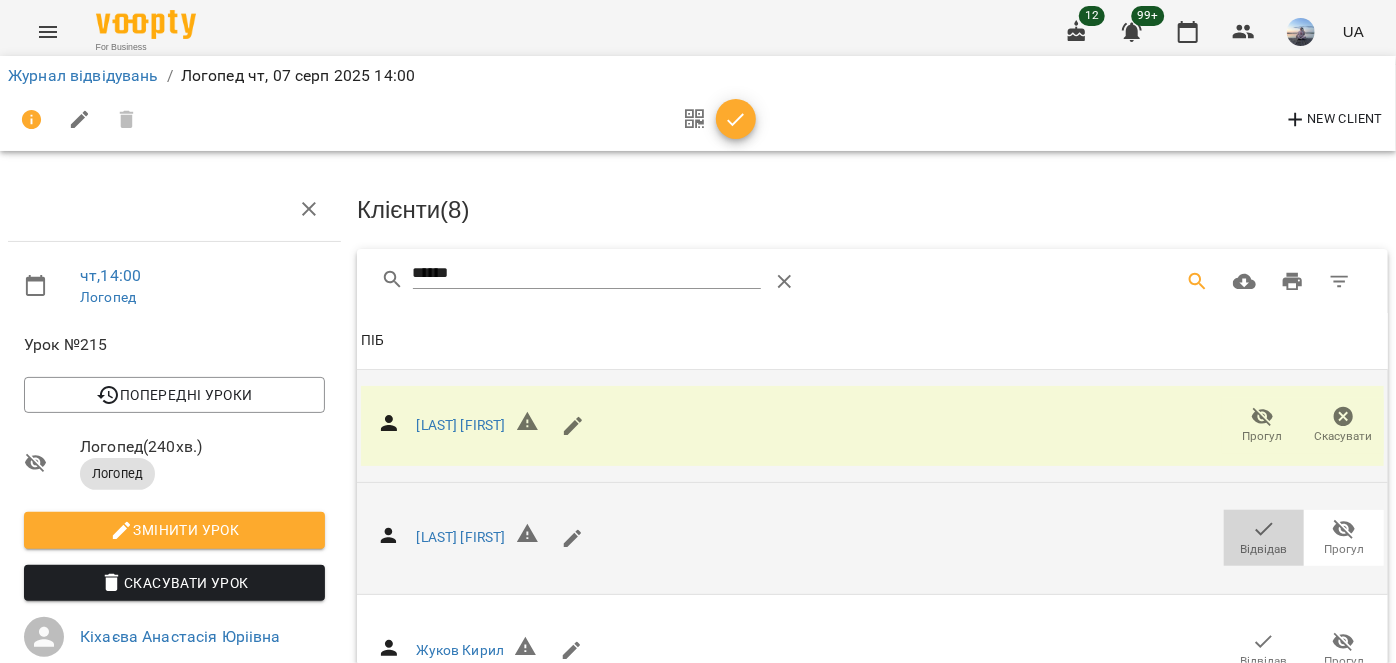 click 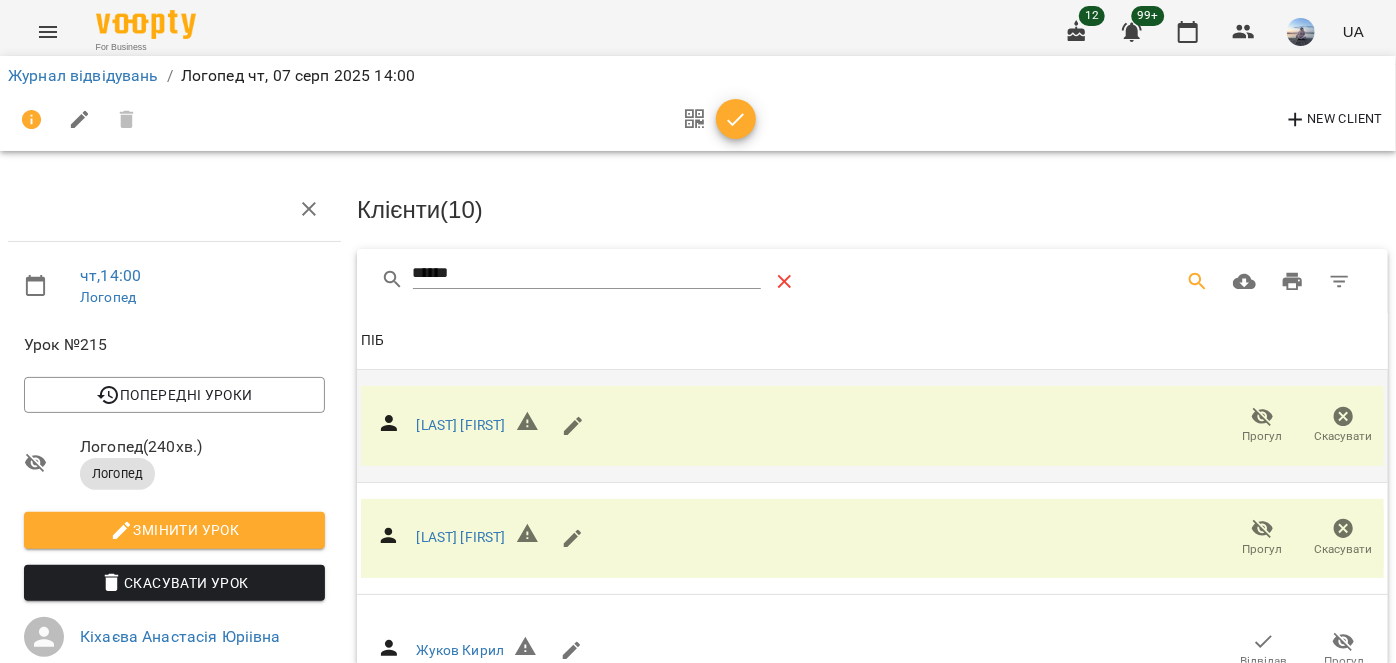 click 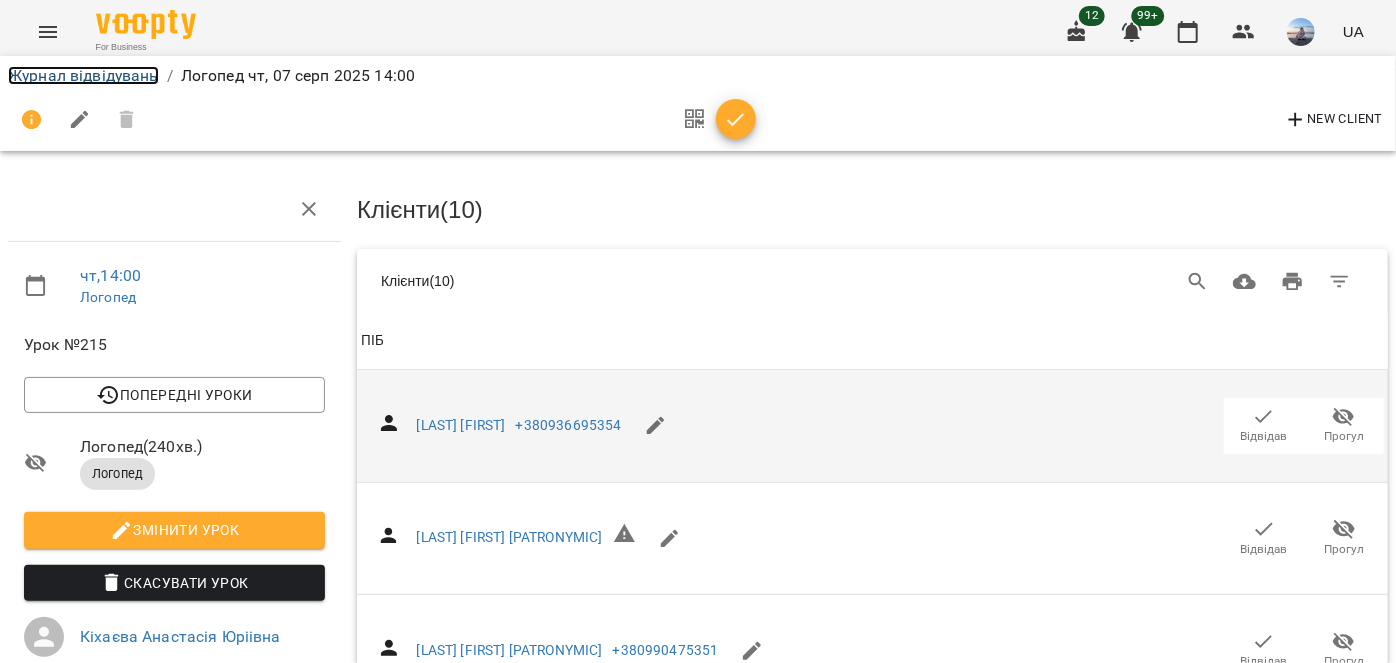 click on "Журнал відвідувань" at bounding box center (83, 75) 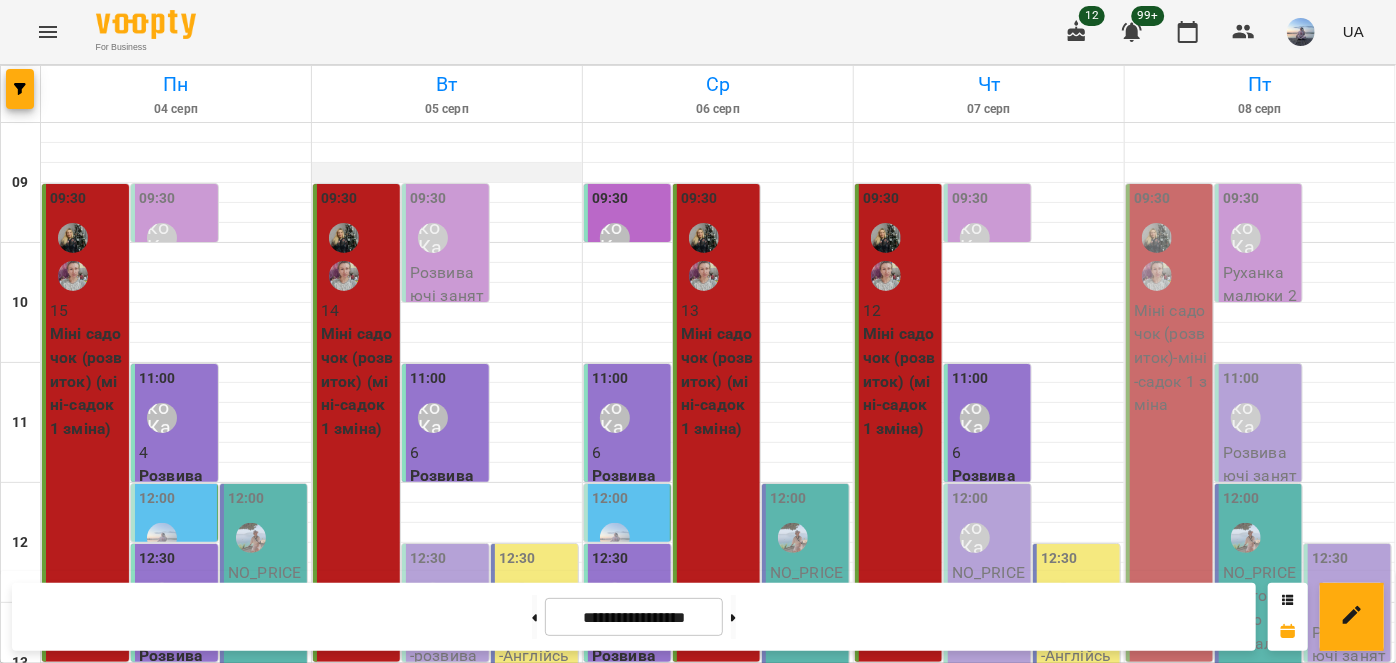 scroll, scrollTop: 0, scrollLeft: 0, axis: both 